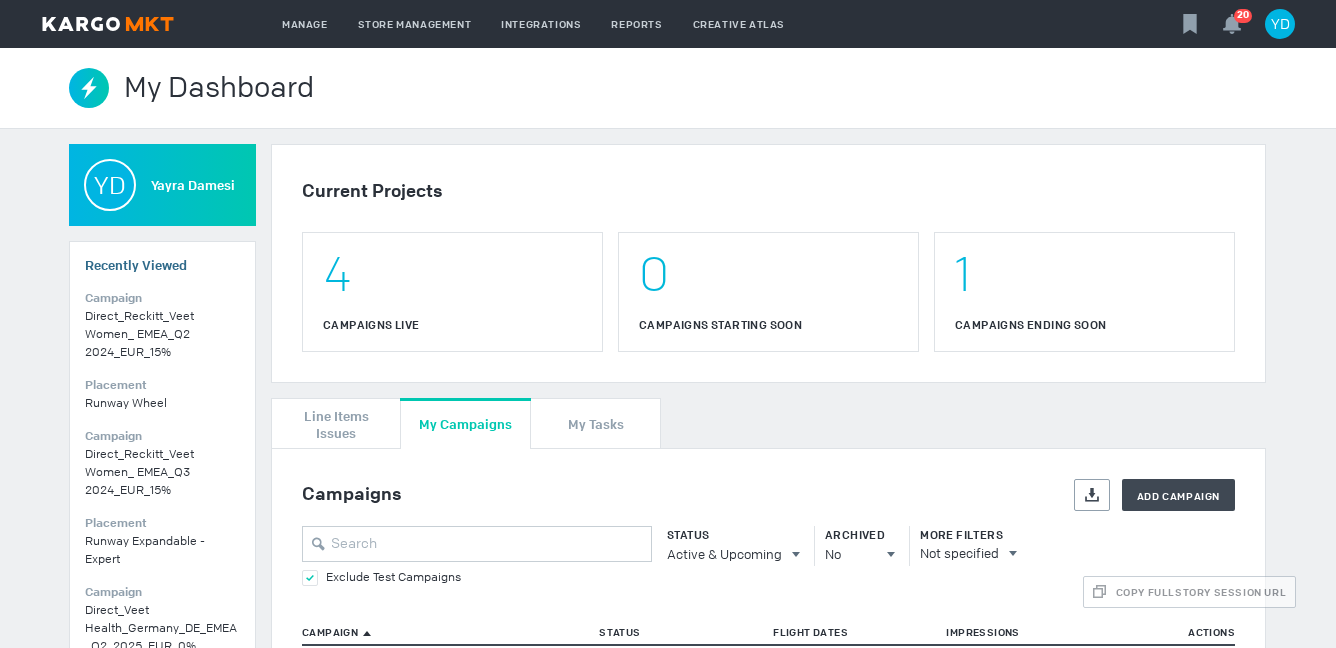 scroll, scrollTop: 0, scrollLeft: 0, axis: both 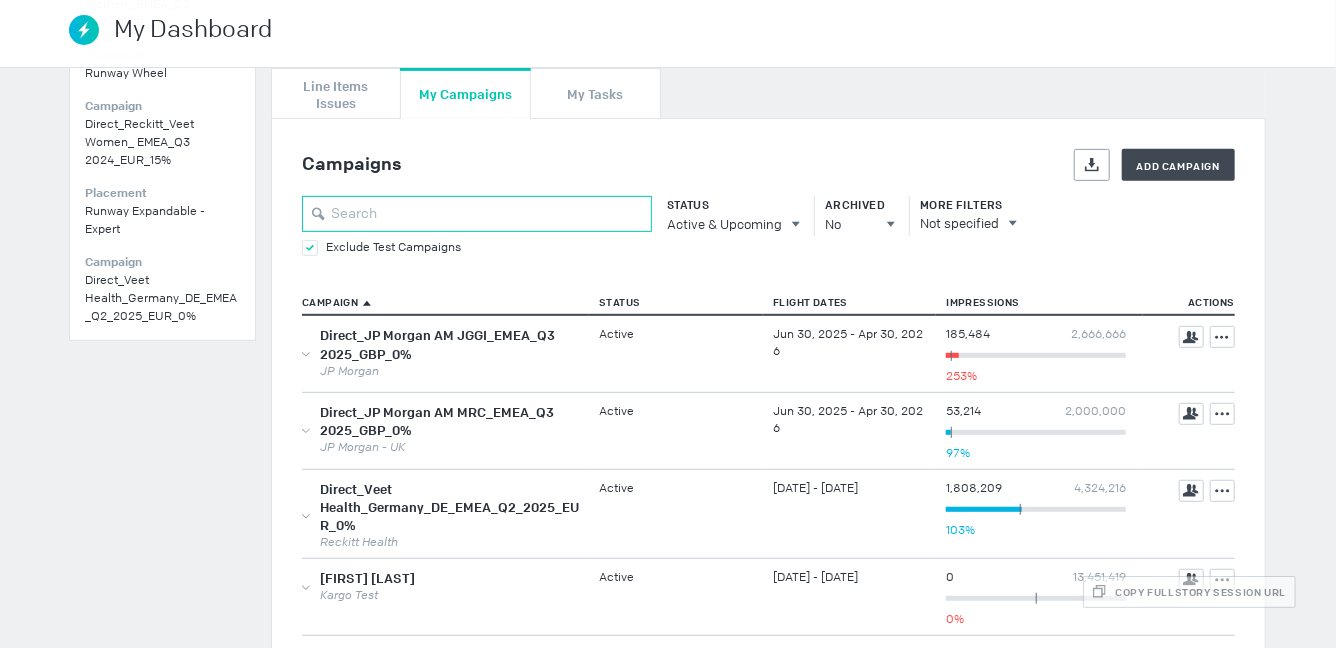 click at bounding box center [477, 214] 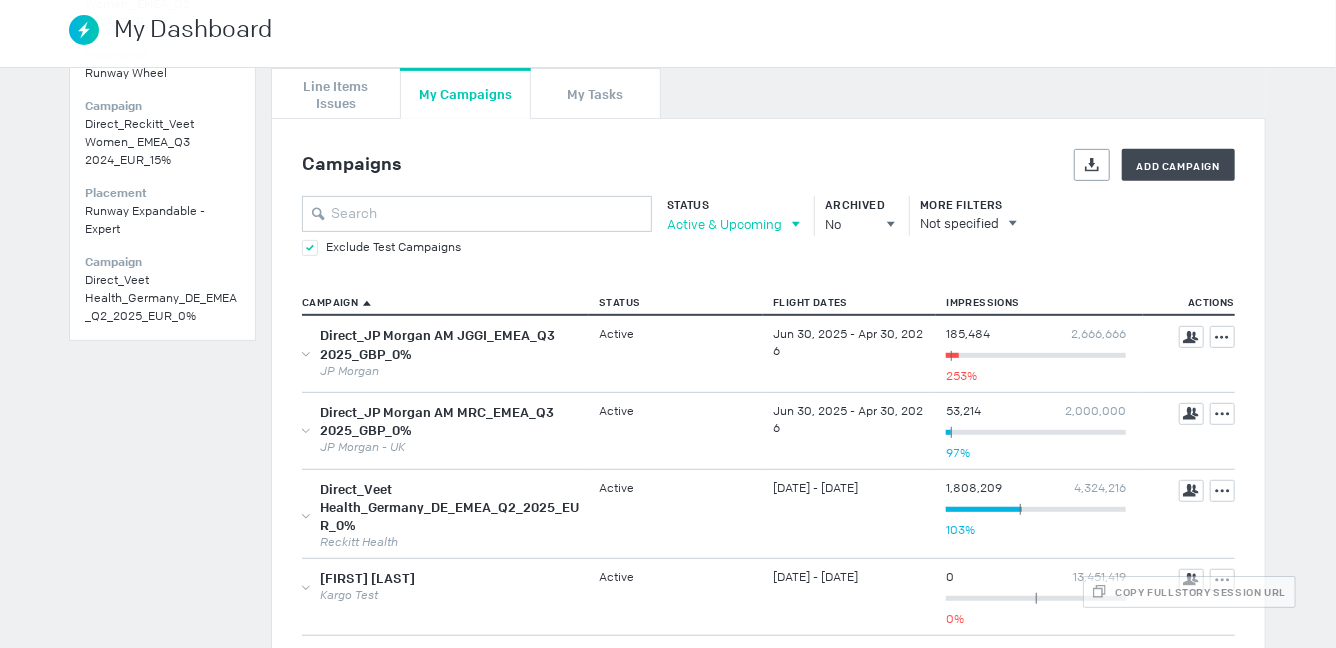 click on "Active & Upcoming" at bounding box center (724, 224) 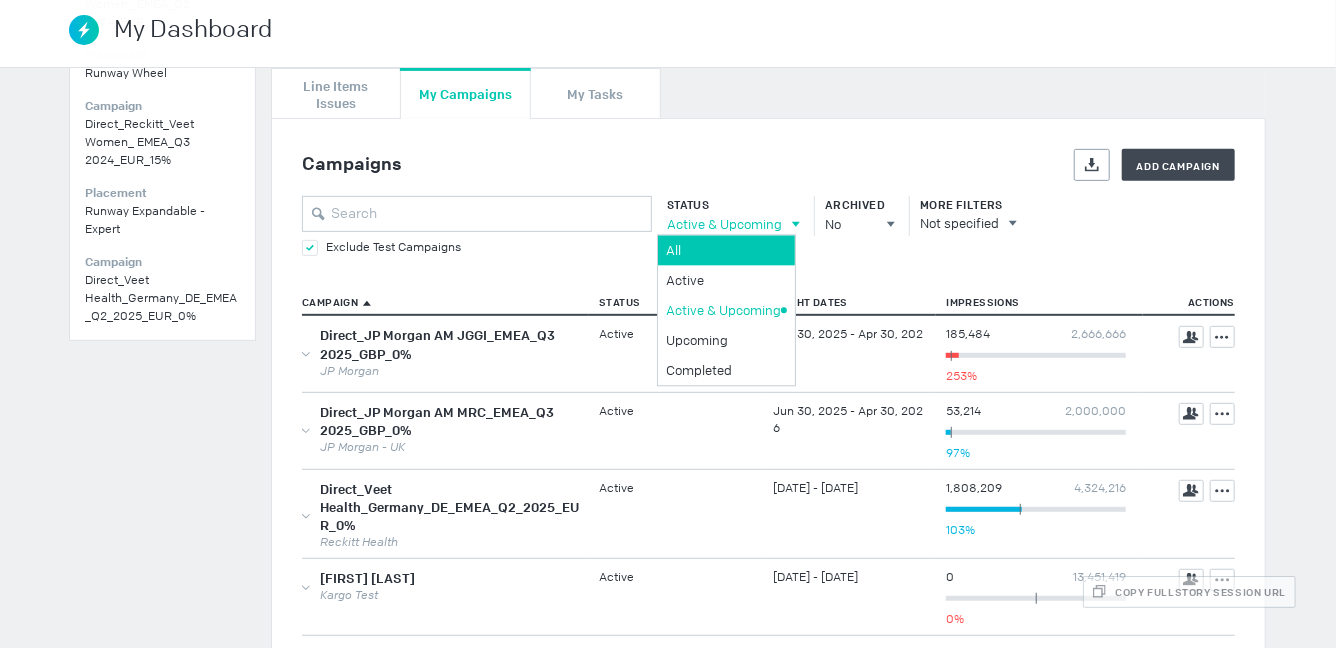 click on "All" at bounding box center (723, 250) 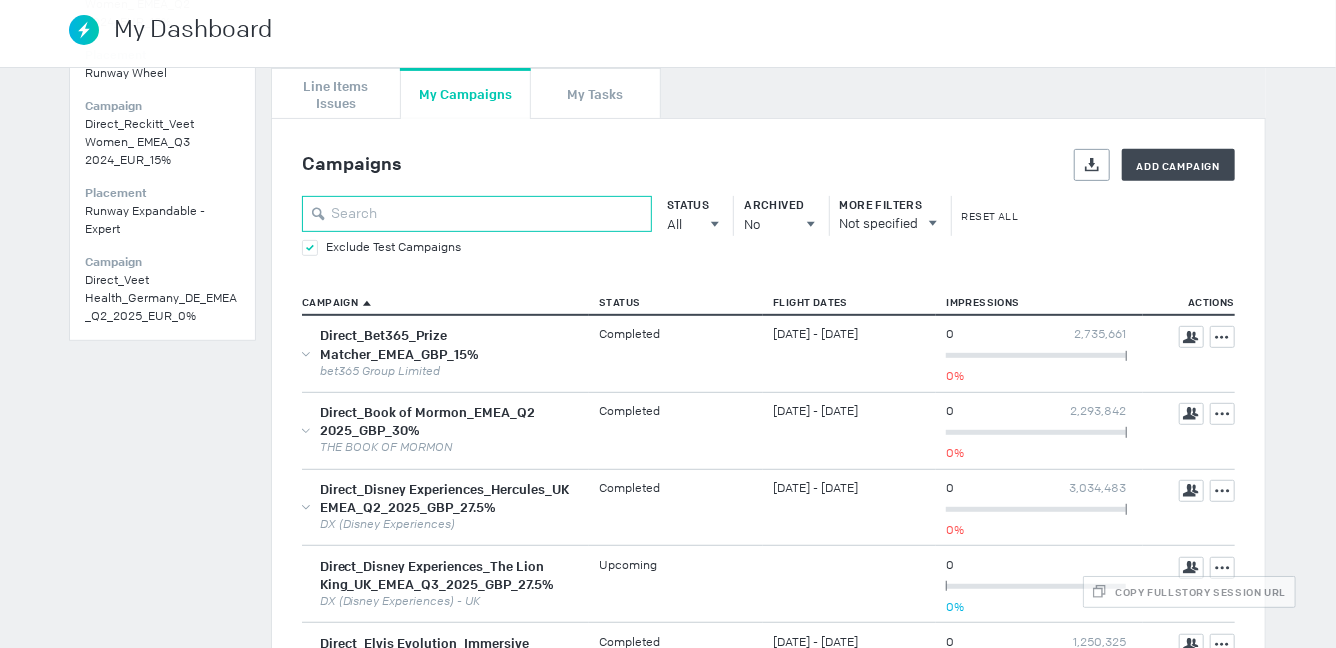 click at bounding box center (477, 214) 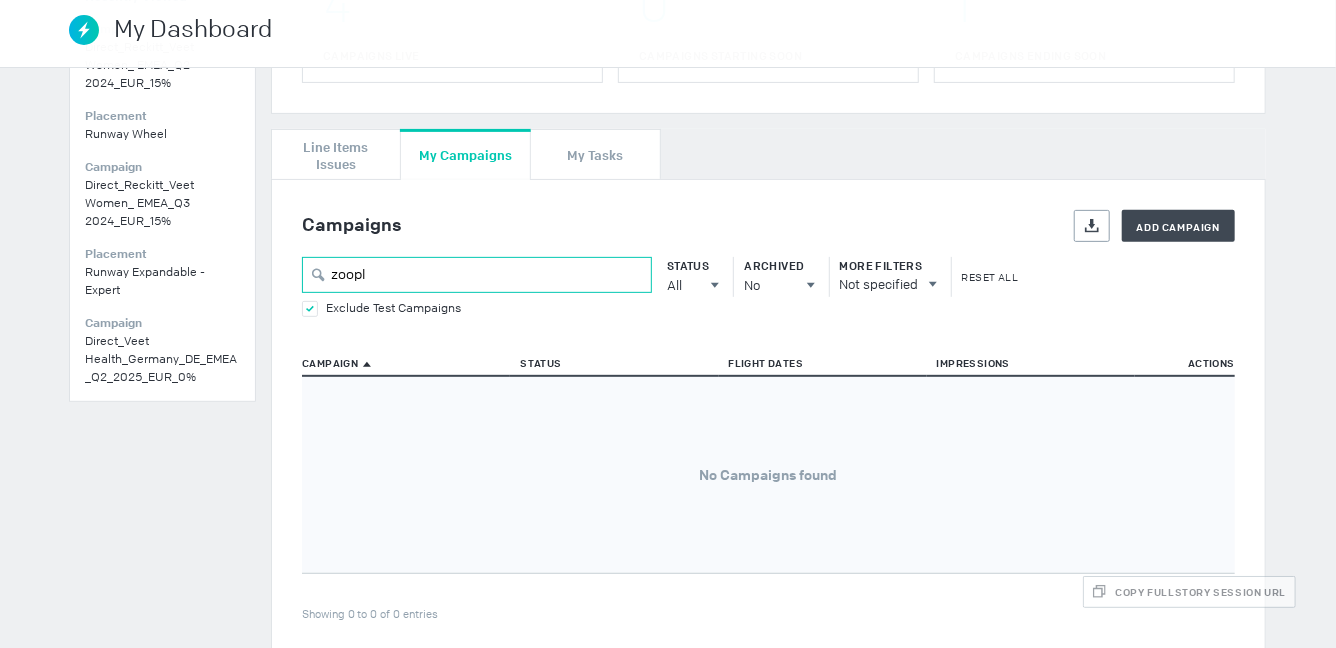 scroll, scrollTop: 293, scrollLeft: 0, axis: vertical 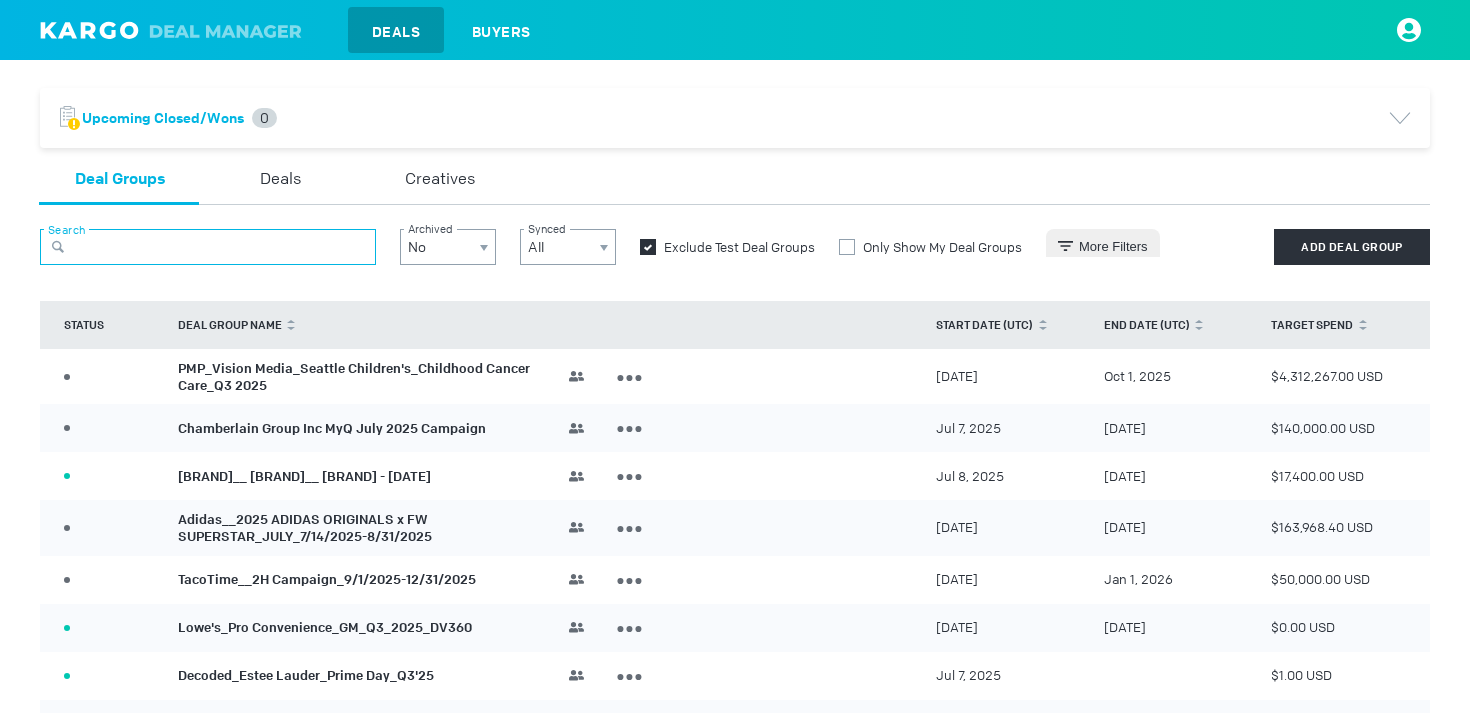 click at bounding box center [208, 247] 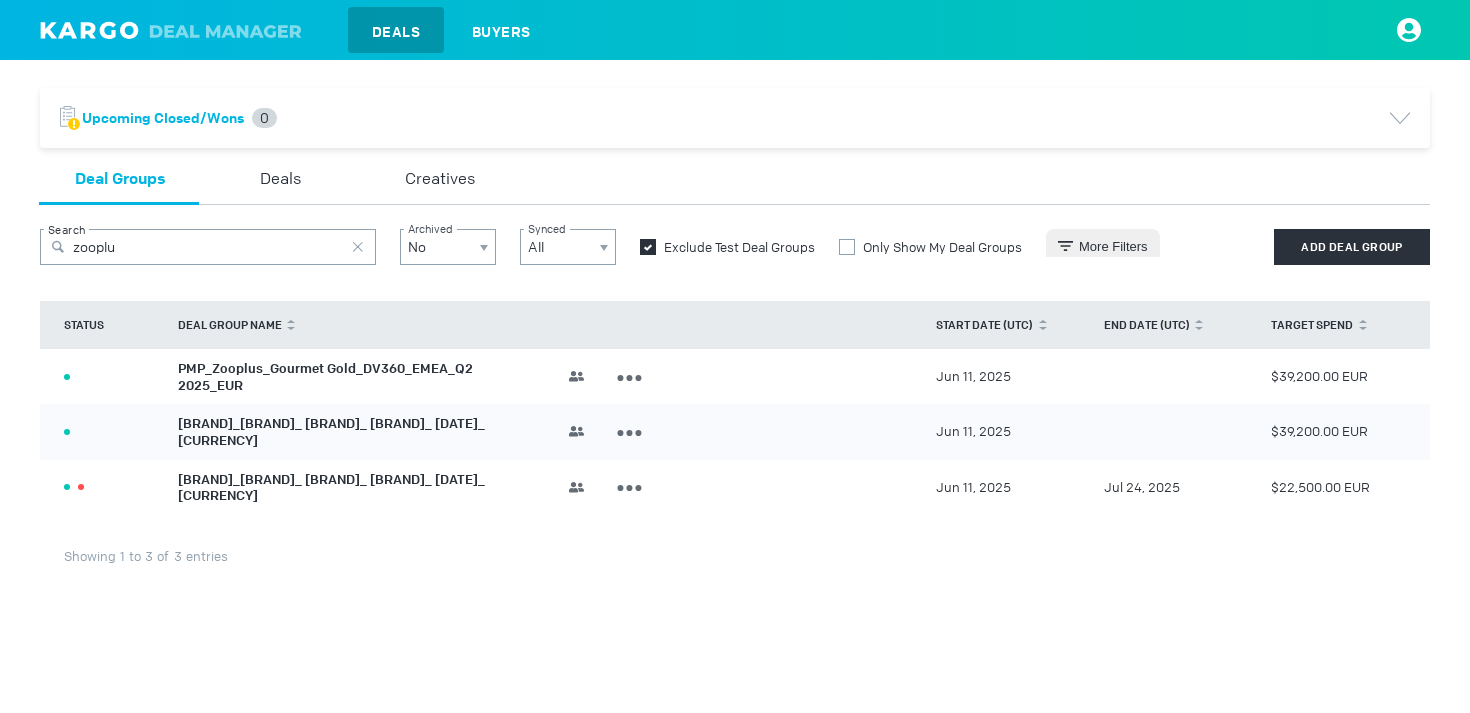 click on "PMP_Zooplus_Gourmet Gold_DV360_EMEA_Q2 2025_EUR" at bounding box center [325, 377] 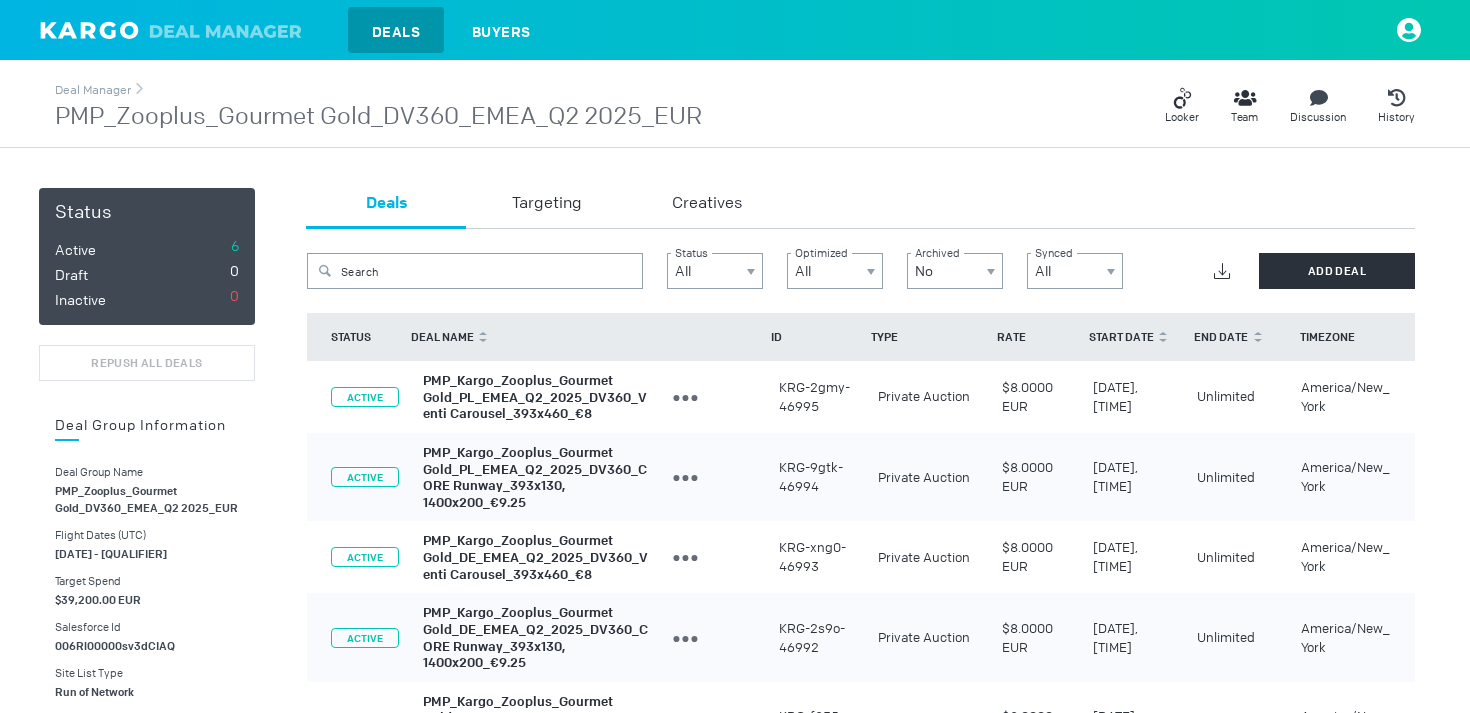 click on "PMP_Zooplus_Gourmet Gold_DV360_EMEA_Q2 2025_EUR" at bounding box center (378, 117) 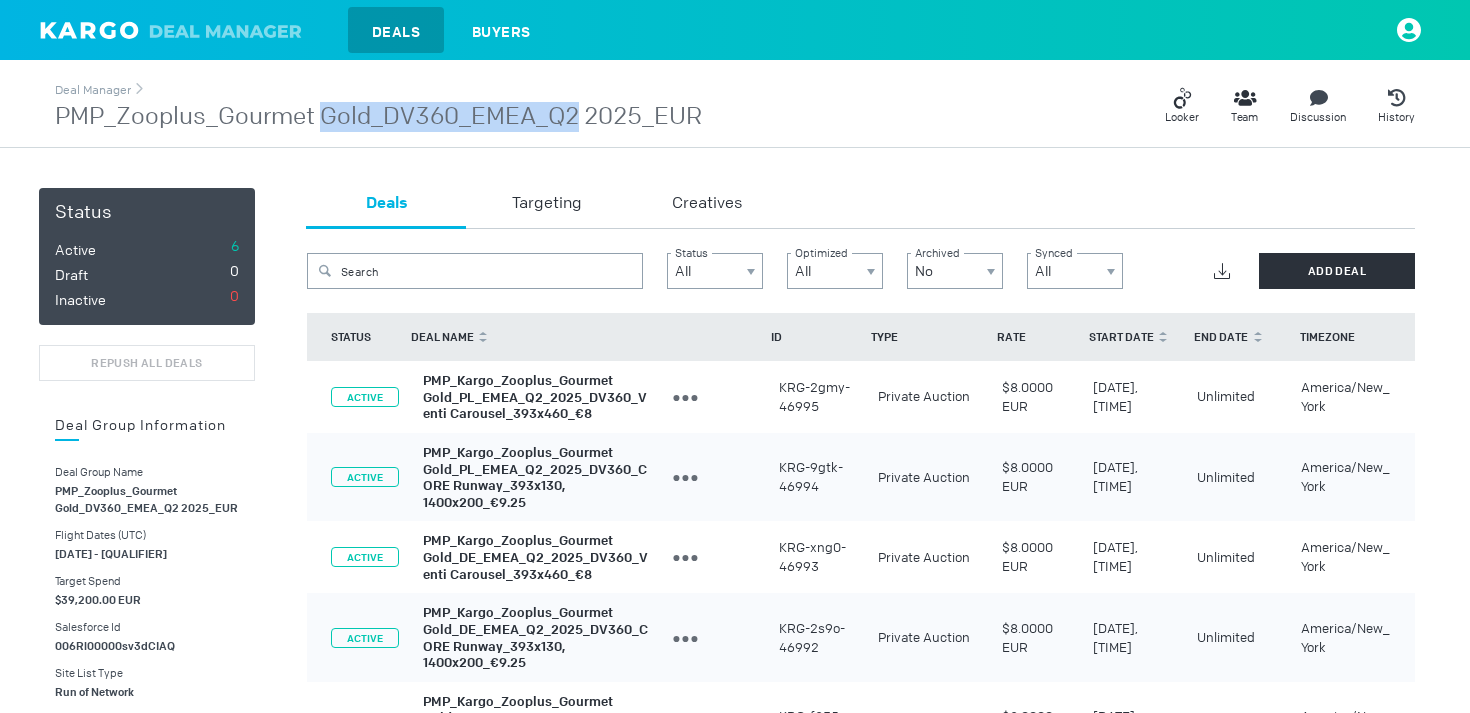 click on "PMP_Zooplus_Gourmet Gold_DV360_EMEA_Q2 2025_EUR" at bounding box center (378, 117) 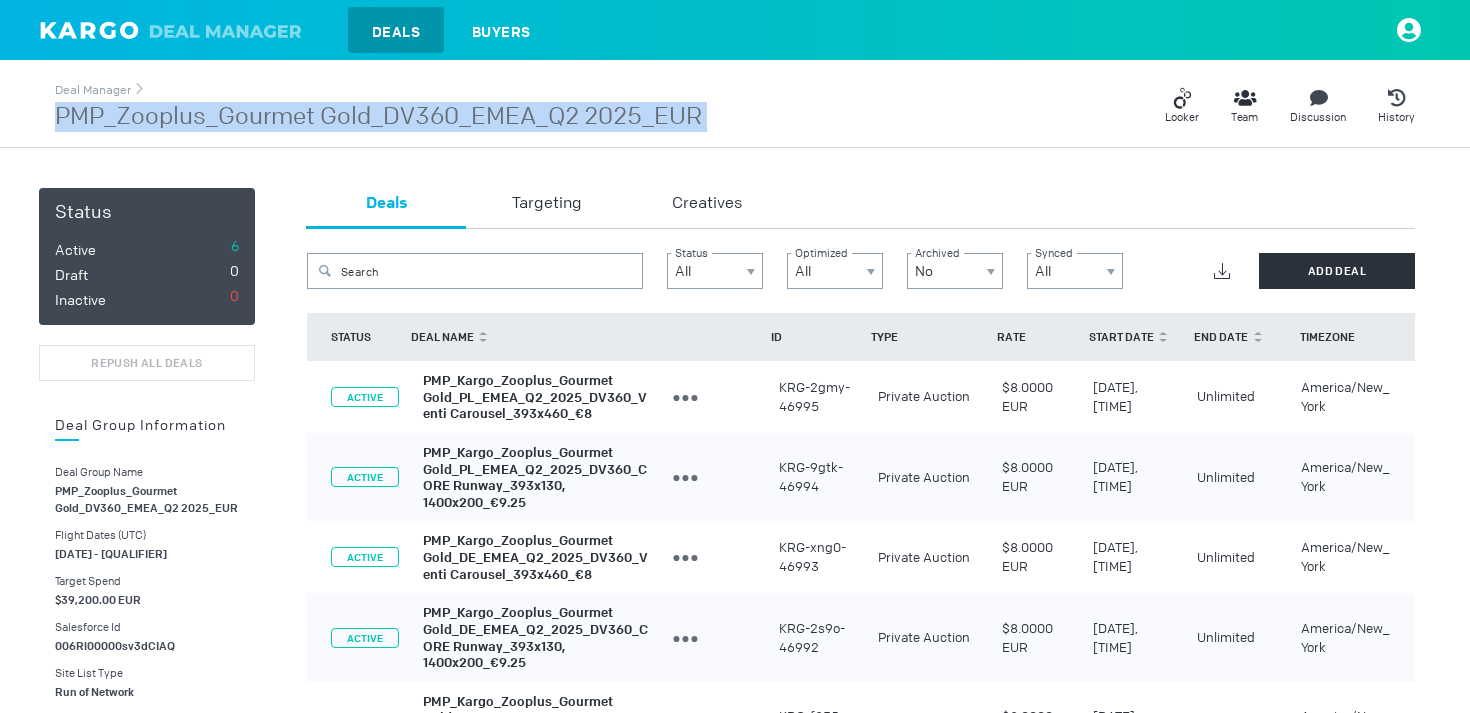 copy on "PMP_Zooplus_Gourmet Gold_DV360_EMEA_Q2 2025_EUR" 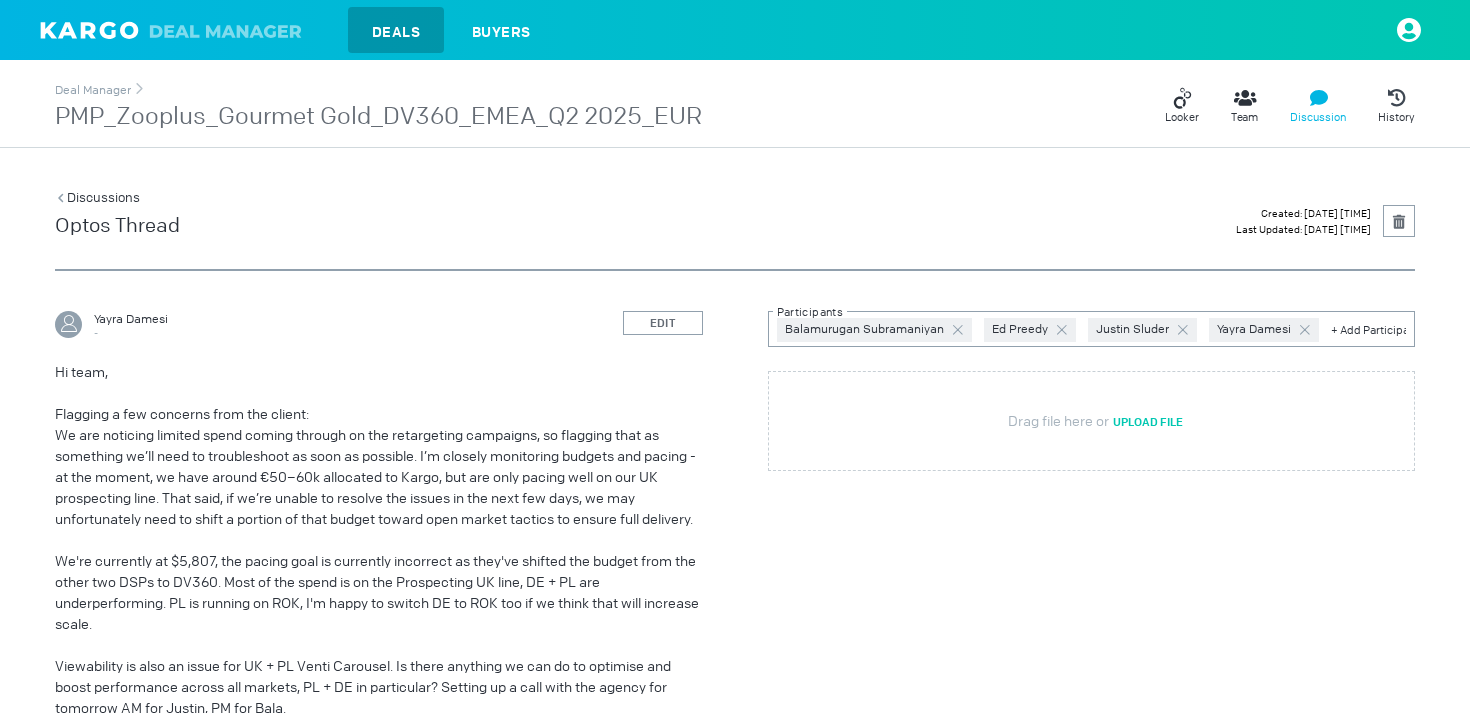 scroll, scrollTop: 0, scrollLeft: 0, axis: both 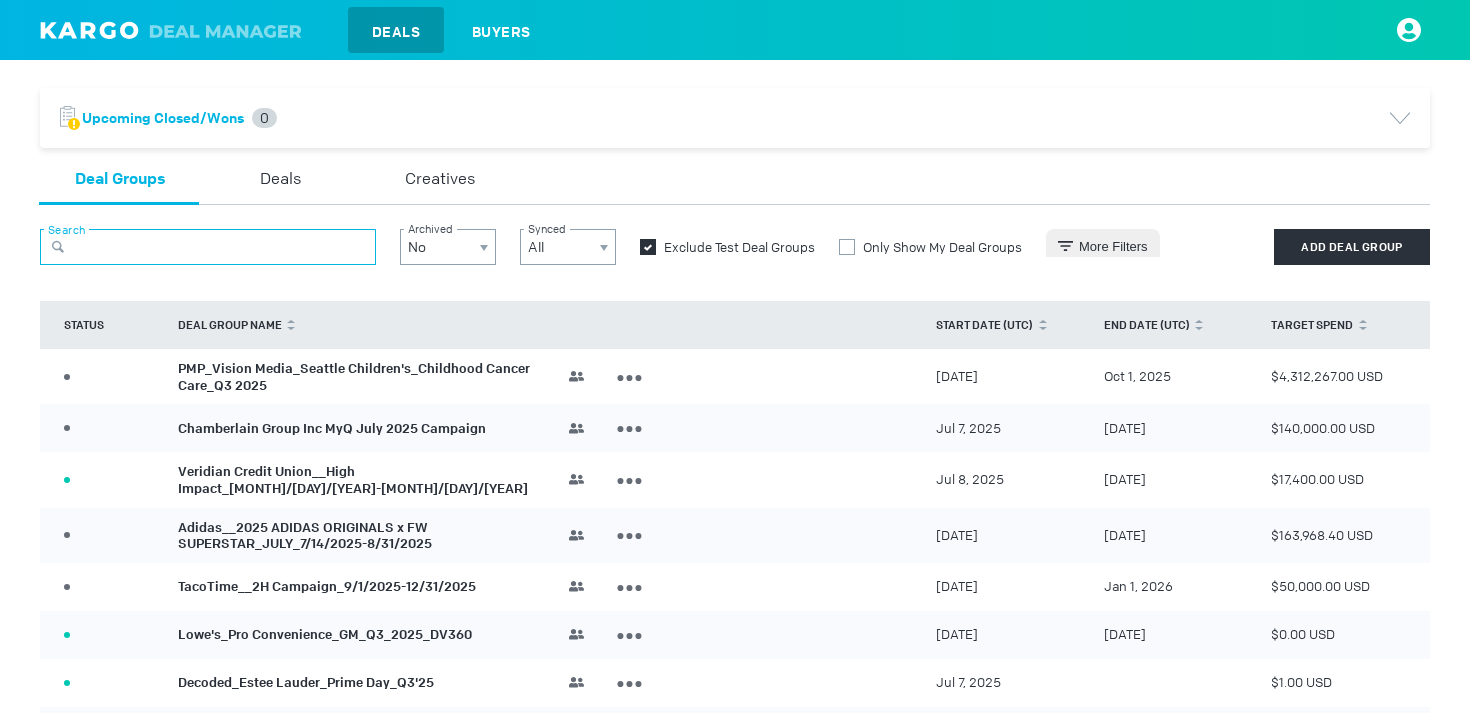 click at bounding box center [208, 247] 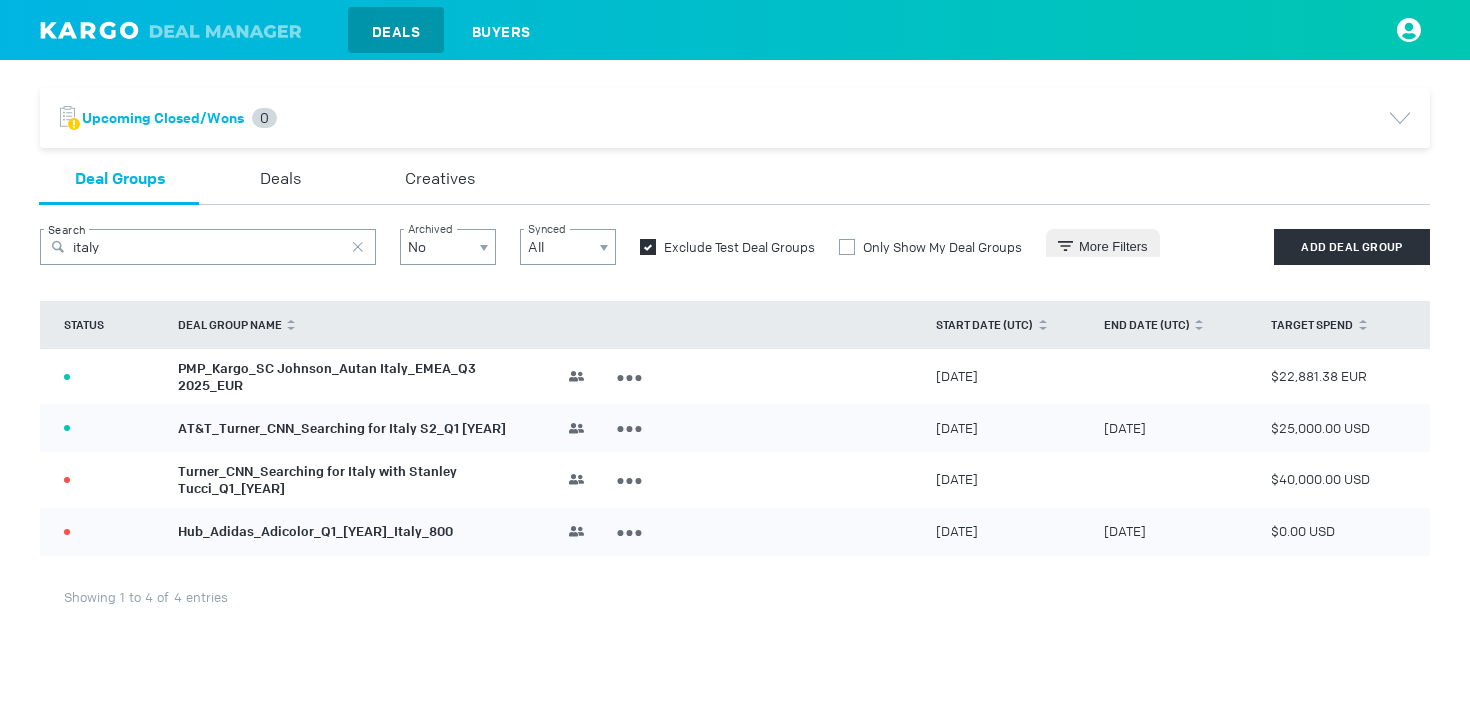 click on "PMP_Kargo_SC Johnson_Autan Italy_EMEA_Q3 2025_EUR" at bounding box center (327, 377) 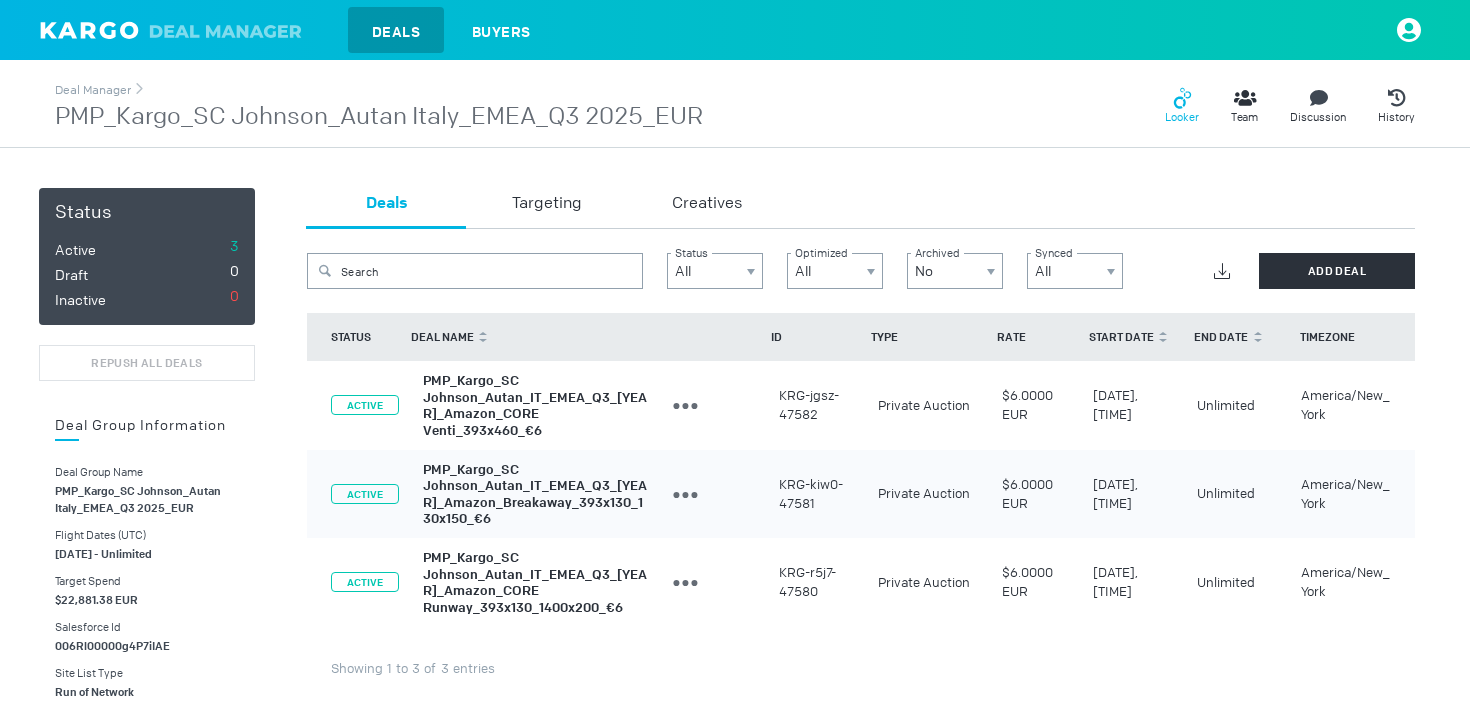 click on "Looker" at bounding box center [1182, 117] 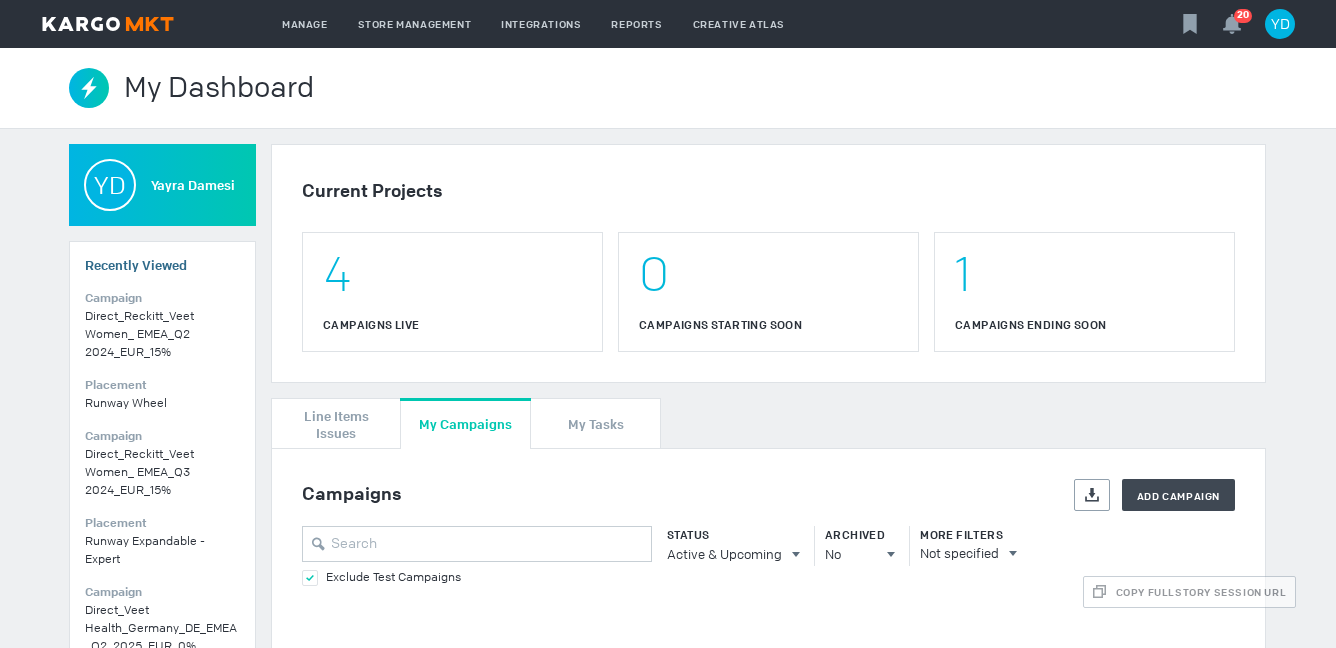 scroll, scrollTop: 0, scrollLeft: 0, axis: both 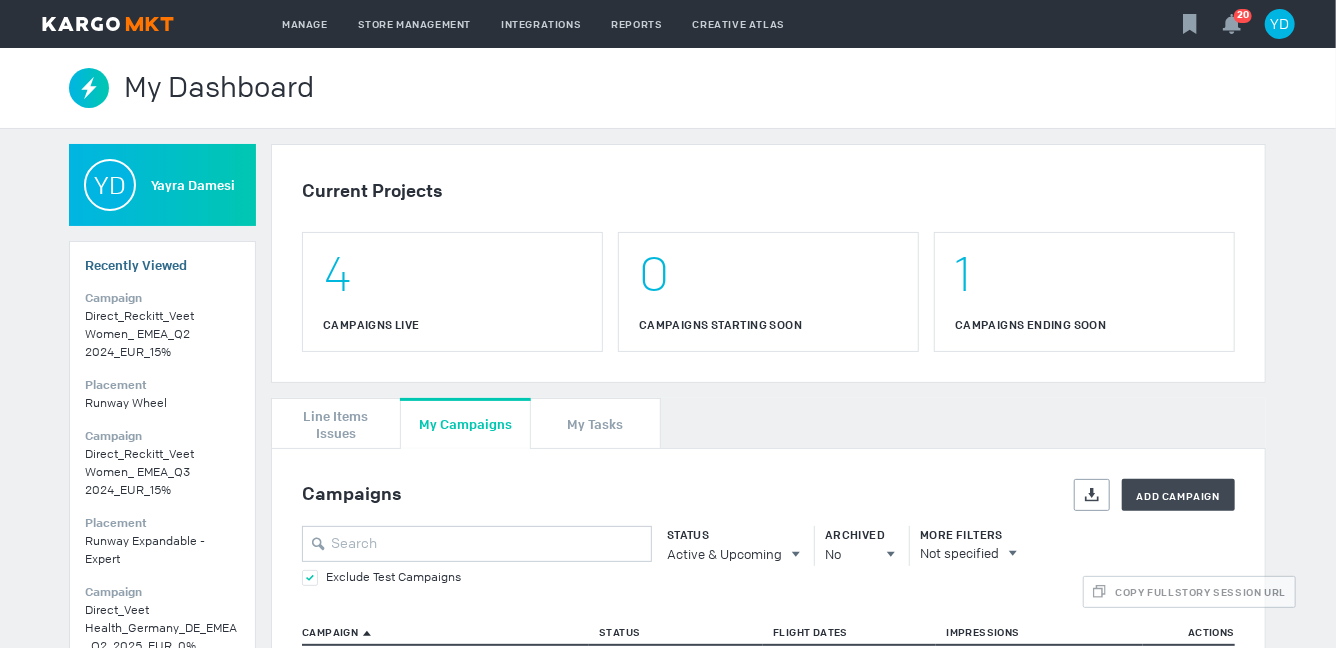click at bounding box center [108, 24] 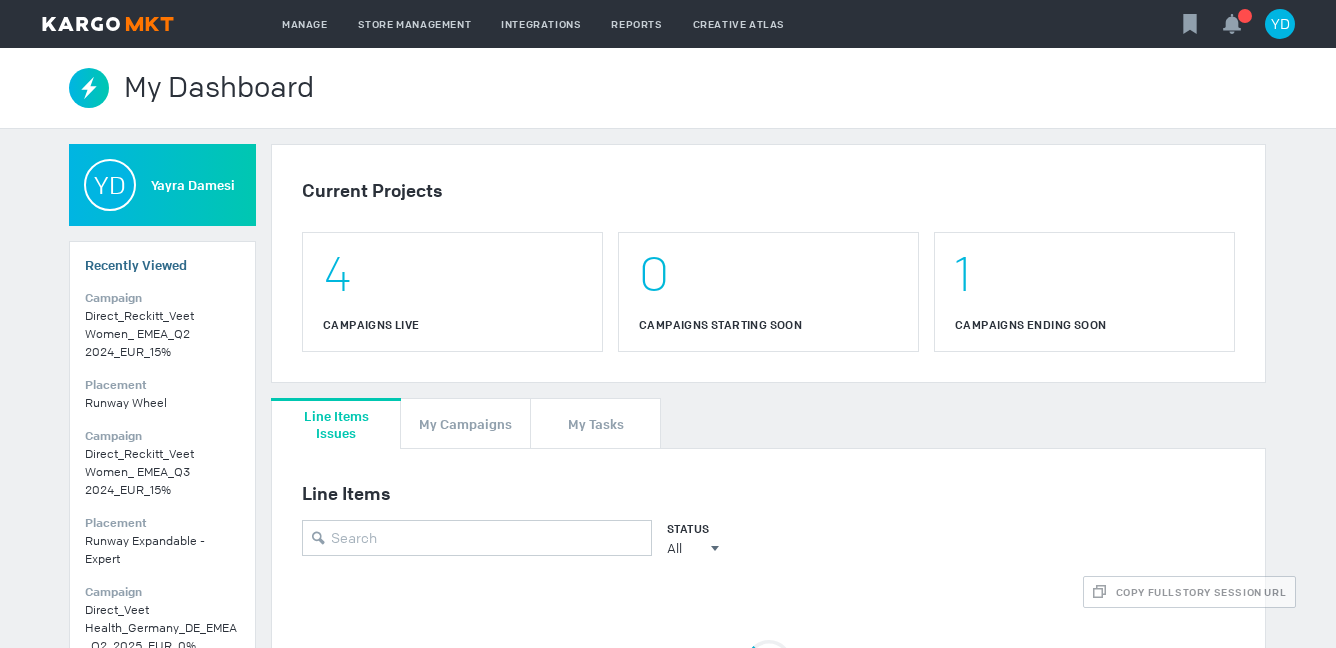 scroll, scrollTop: 0, scrollLeft: 0, axis: both 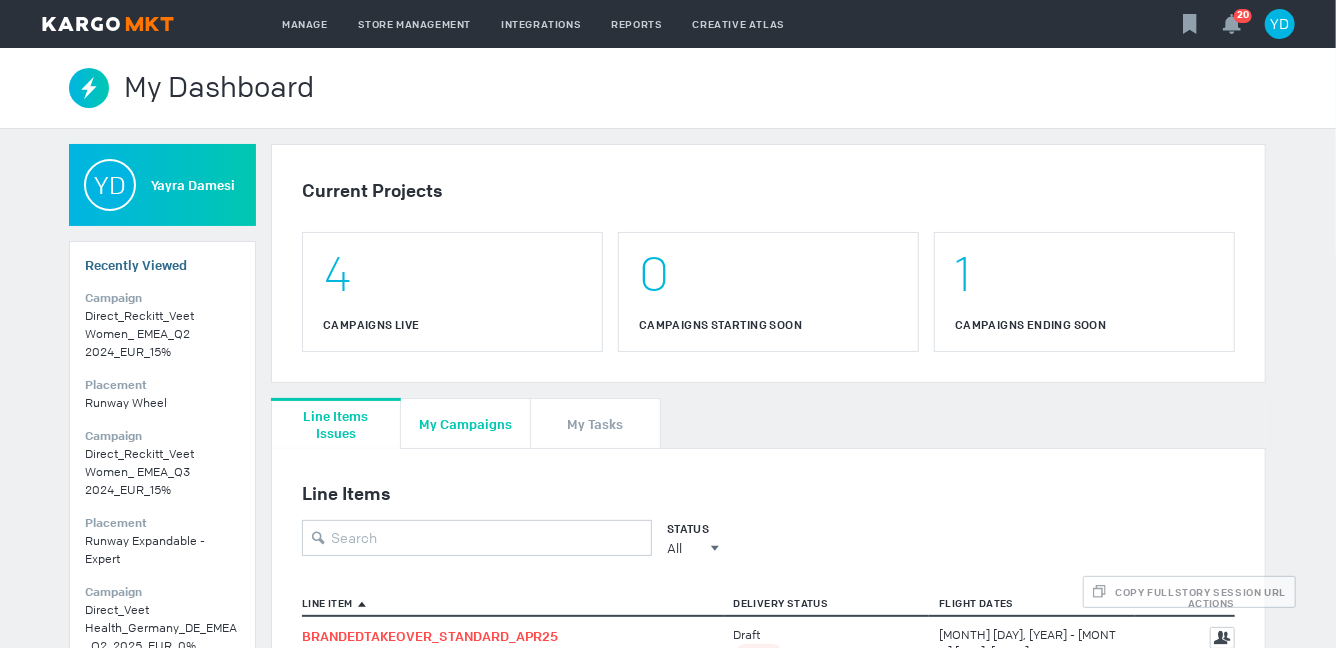click on "My Campaigns" at bounding box center [465, 423] 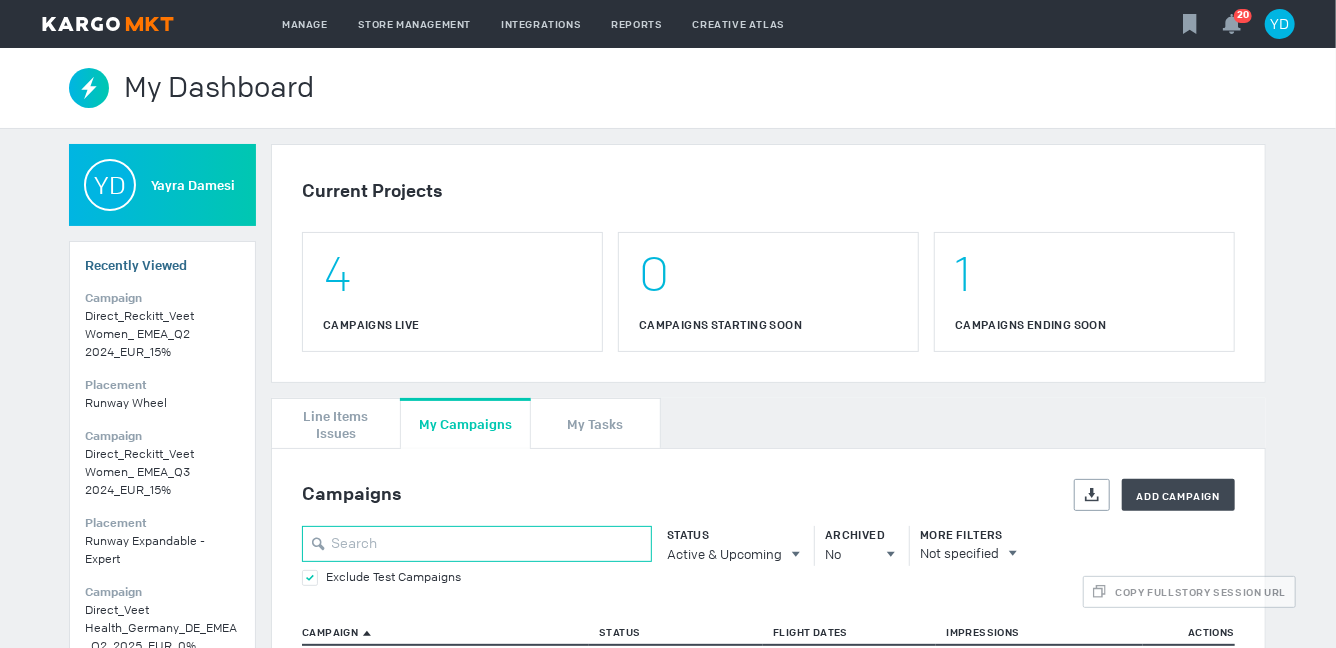 click at bounding box center [477, 544] 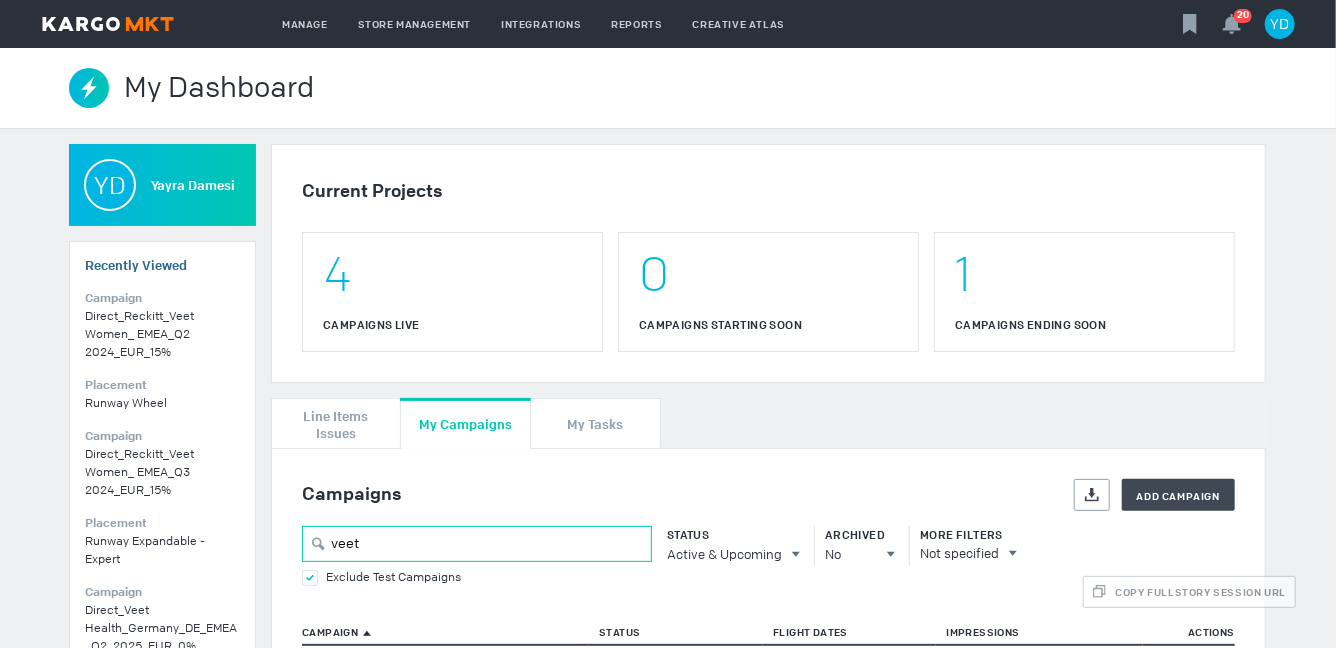 type on "veet" 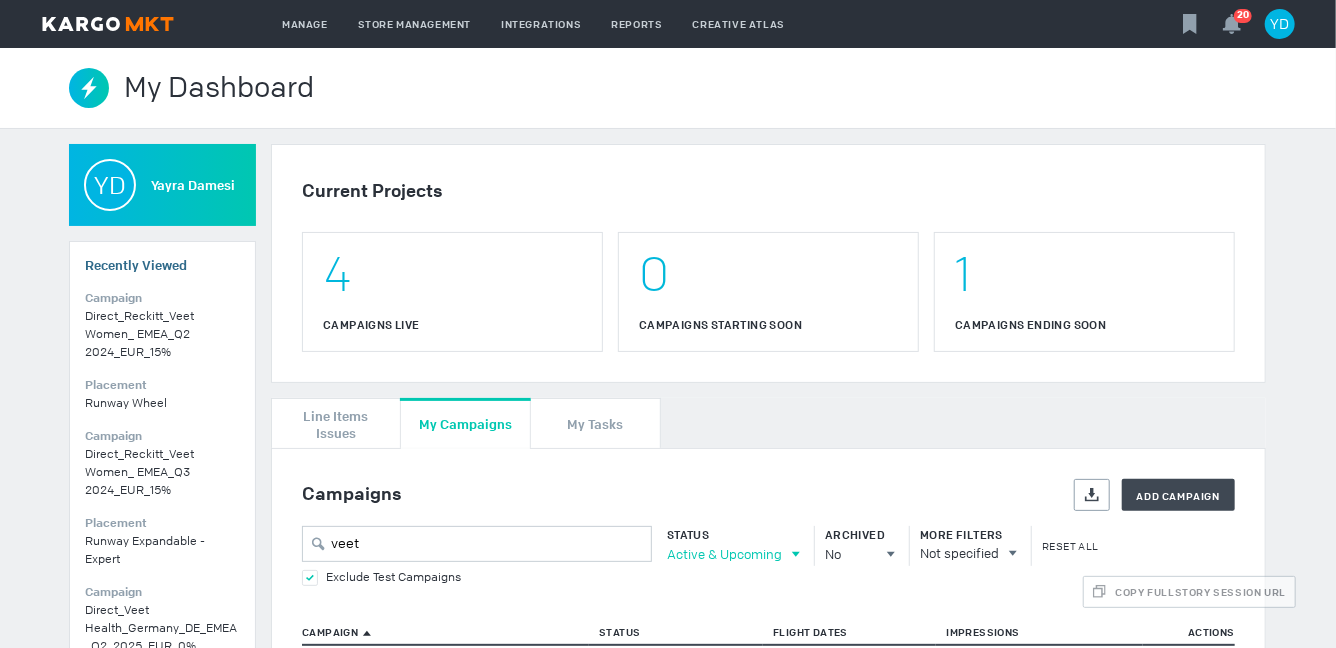 click on "Active & Upcoming" at bounding box center [724, 554] 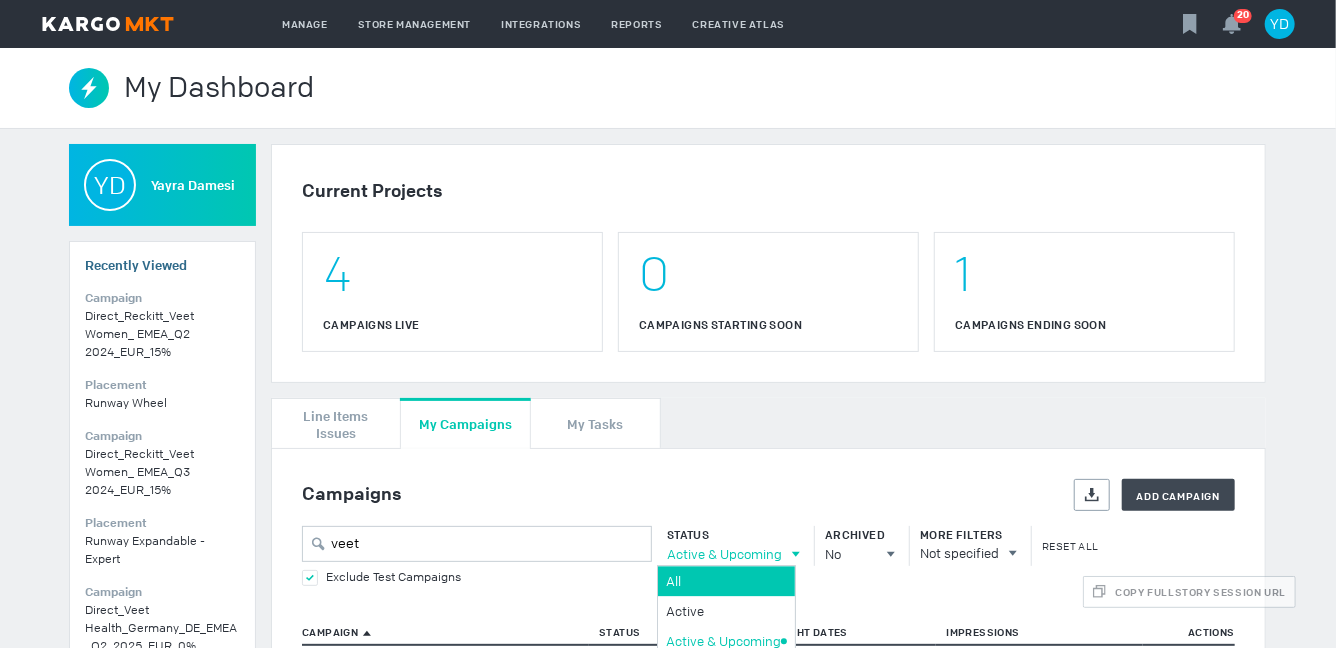 click on "All" at bounding box center (0, 0) 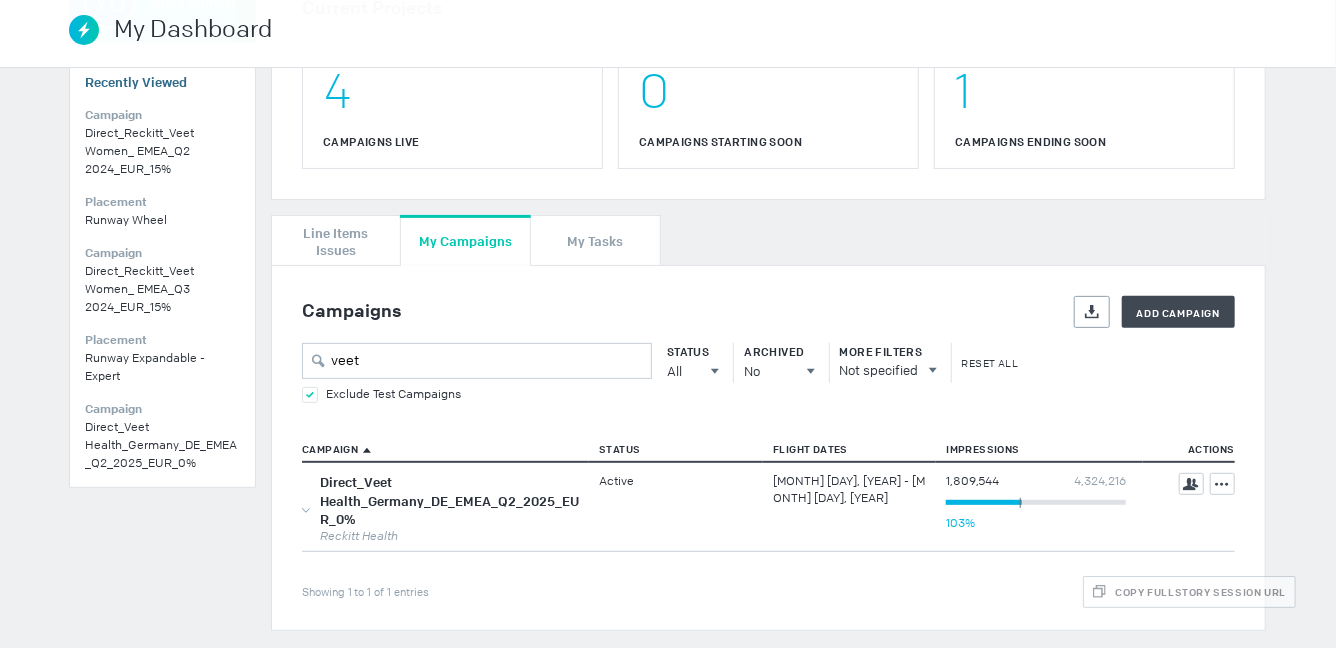 scroll, scrollTop: 0, scrollLeft: 0, axis: both 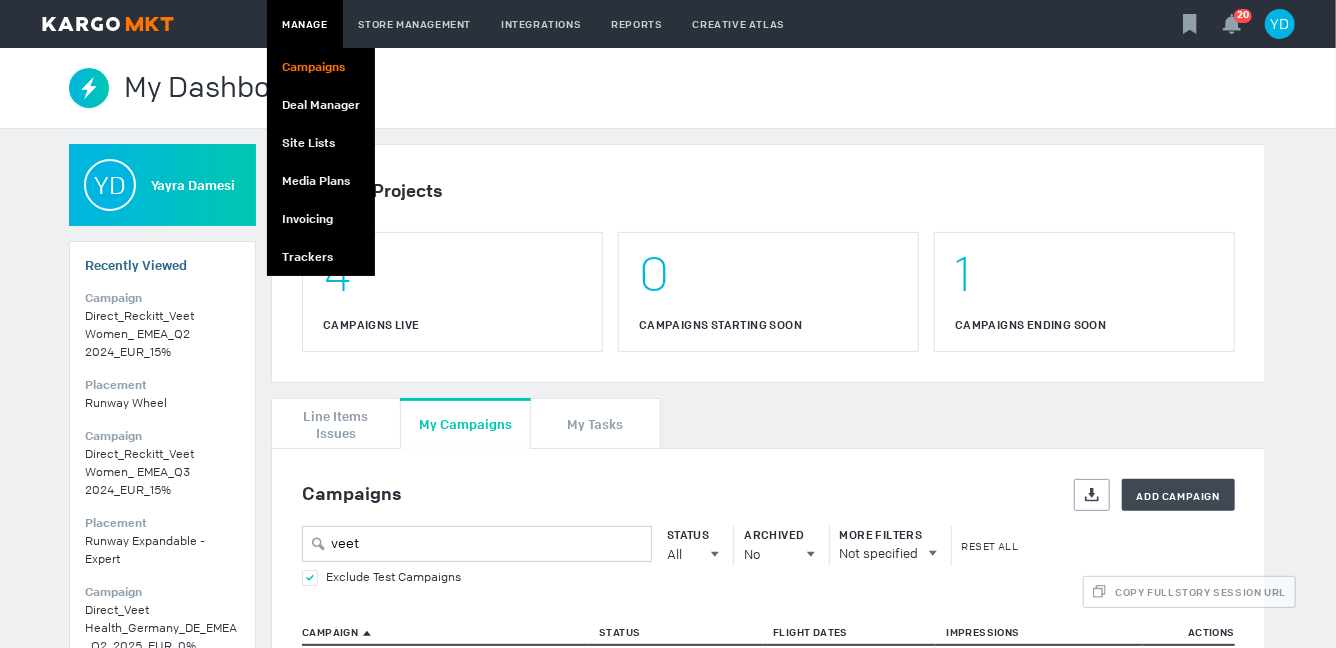 click on "Campaigns" at bounding box center (321, 67) 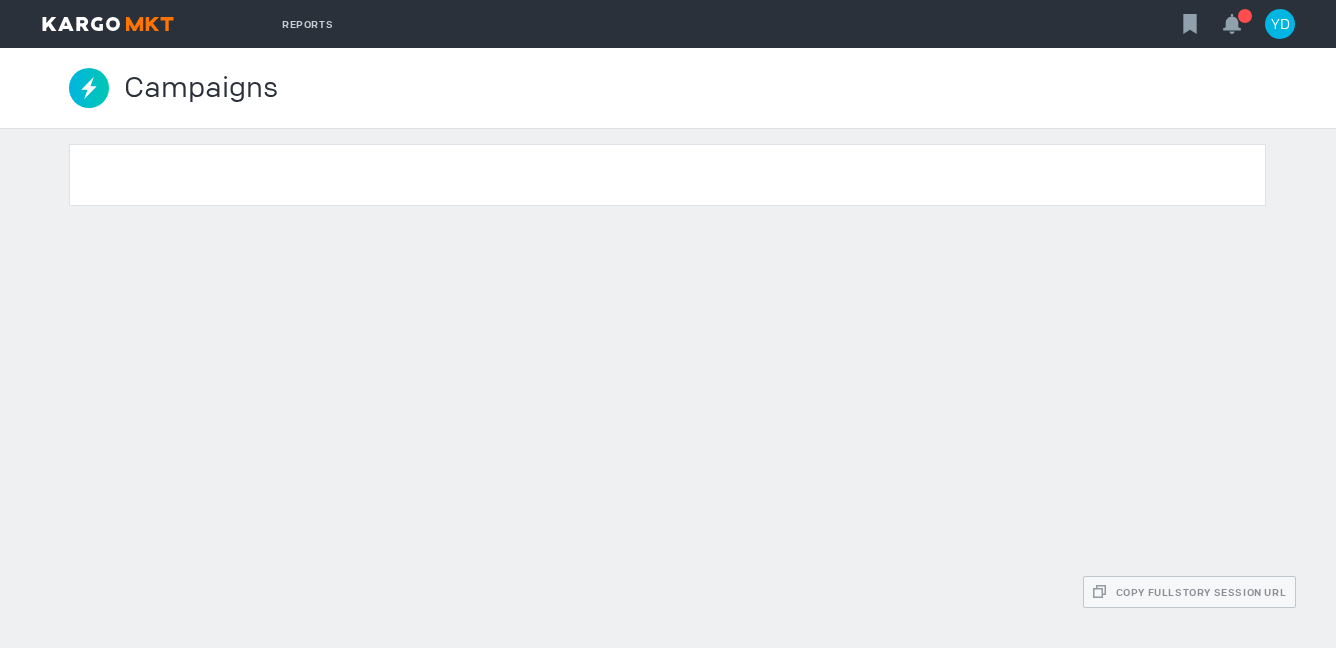 scroll, scrollTop: 0, scrollLeft: 0, axis: both 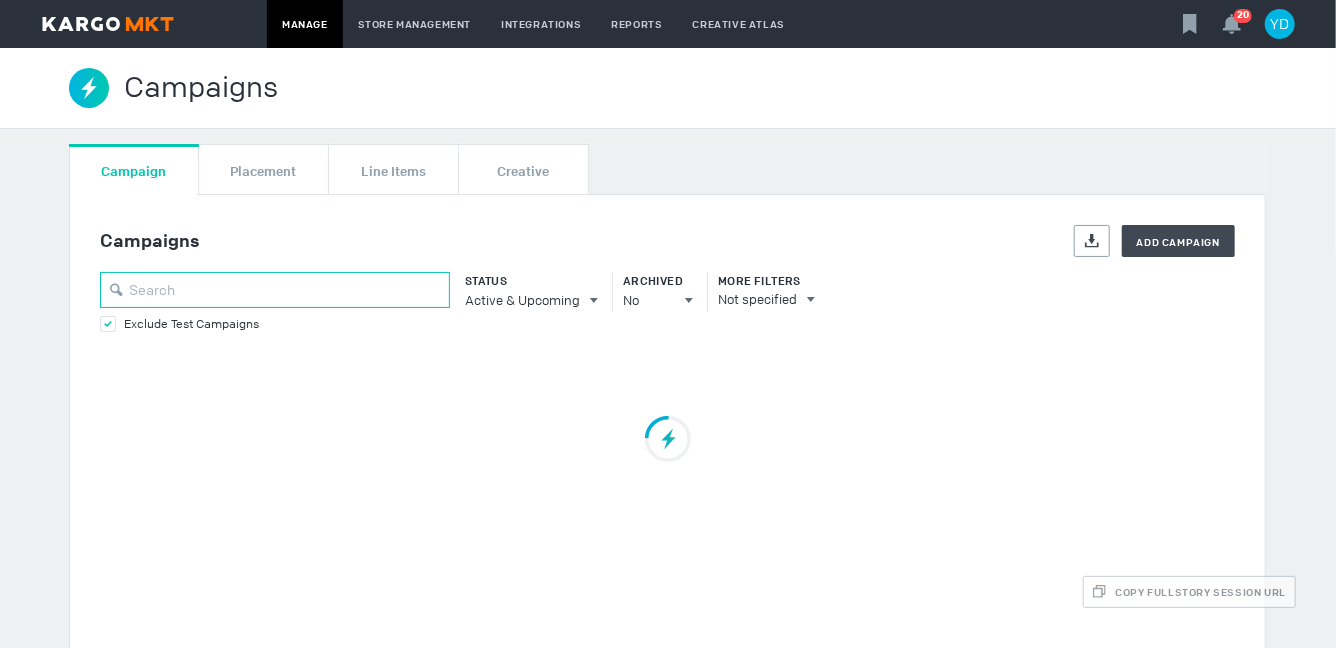 click at bounding box center (275, 290) 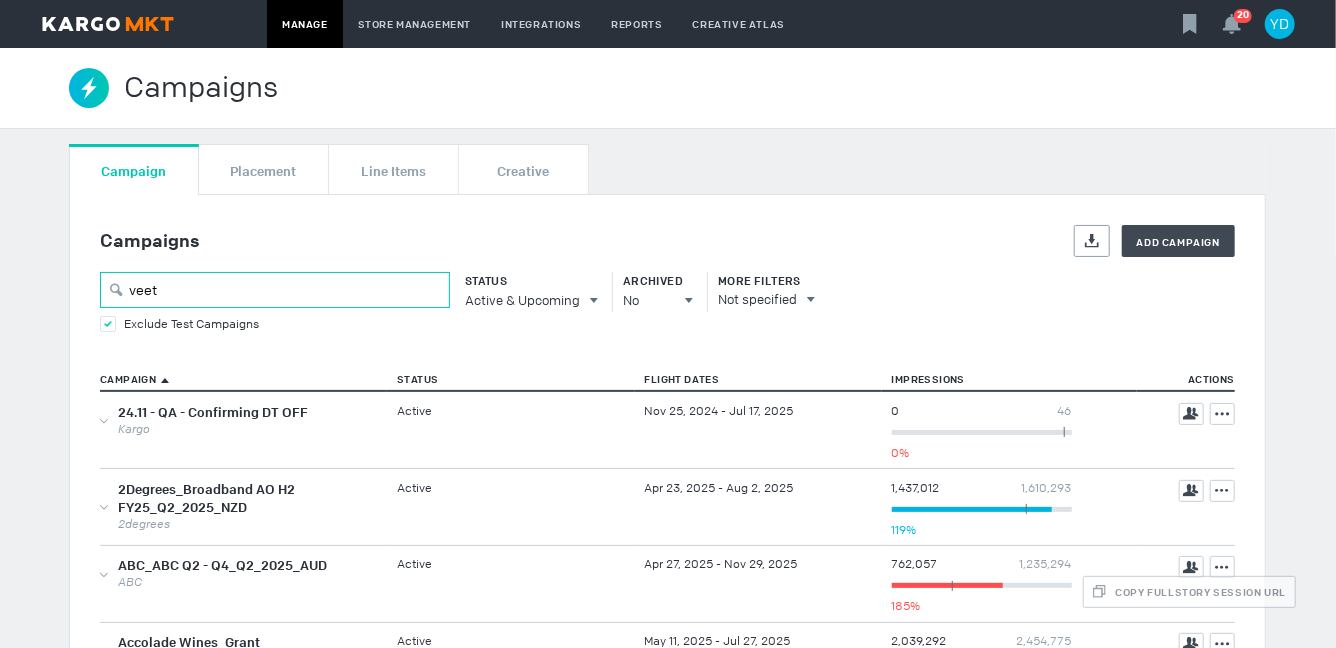 type on "veet" 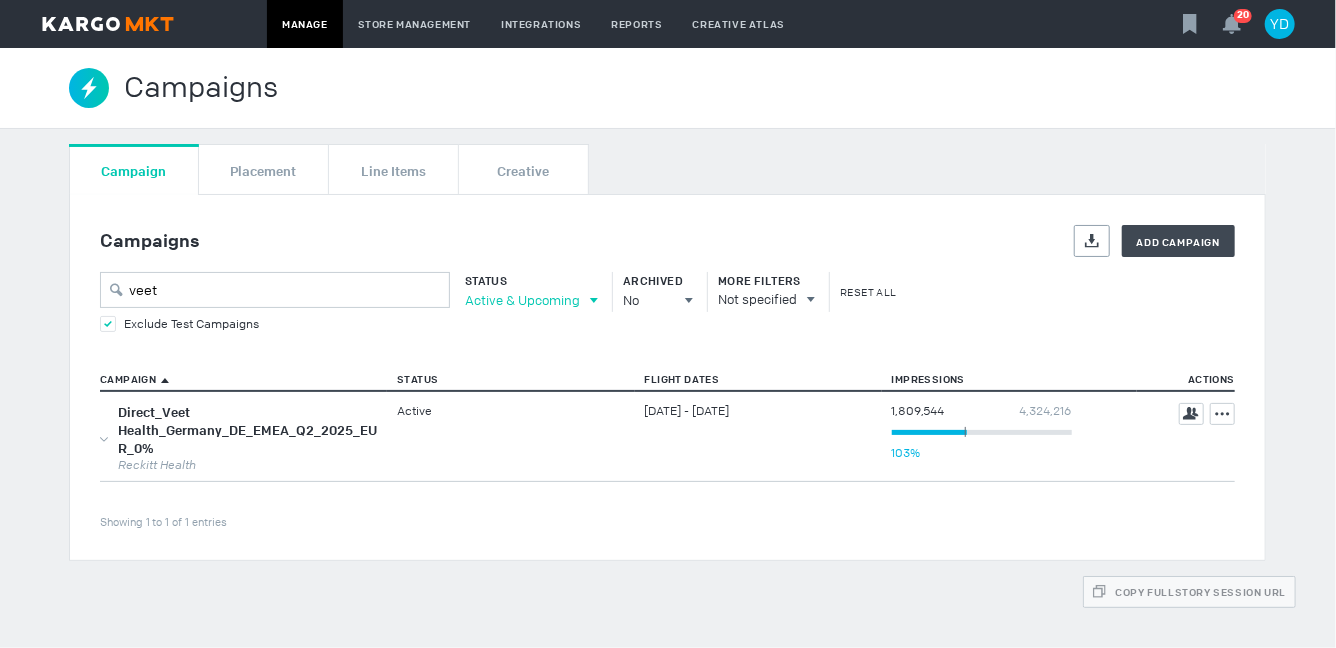 click on "Active & Upcoming" at bounding box center (522, 300) 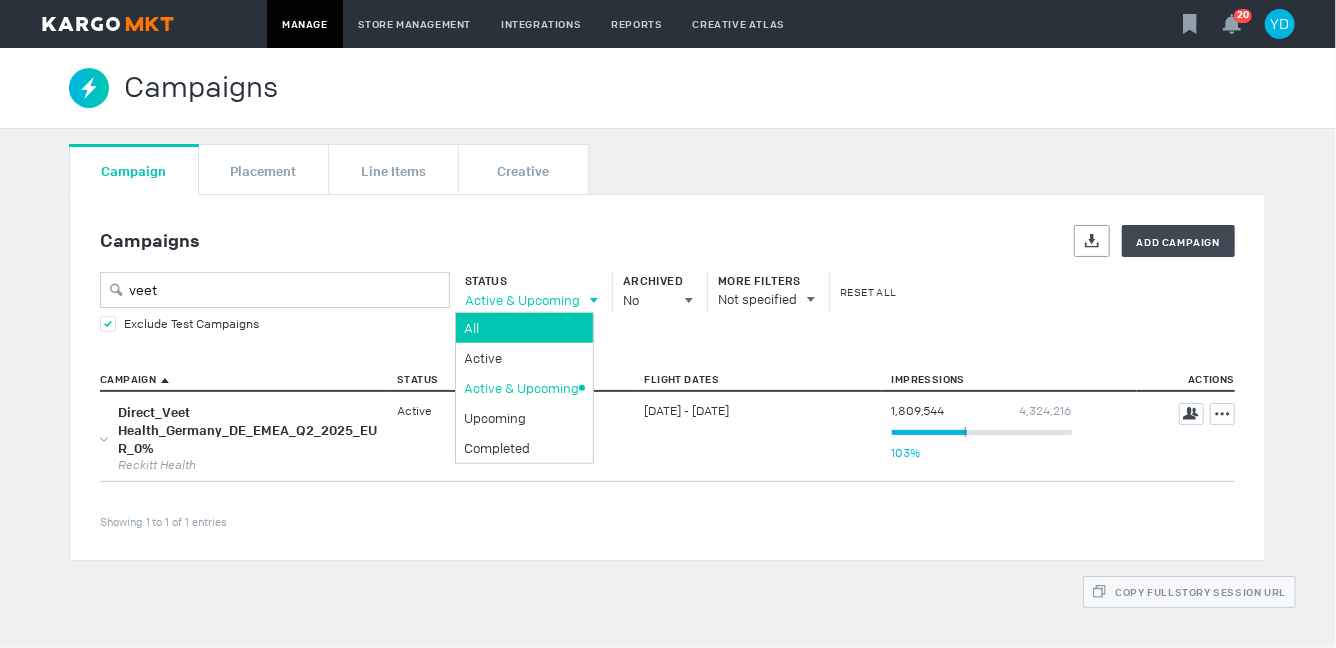 click on "All" at bounding box center (521, 327) 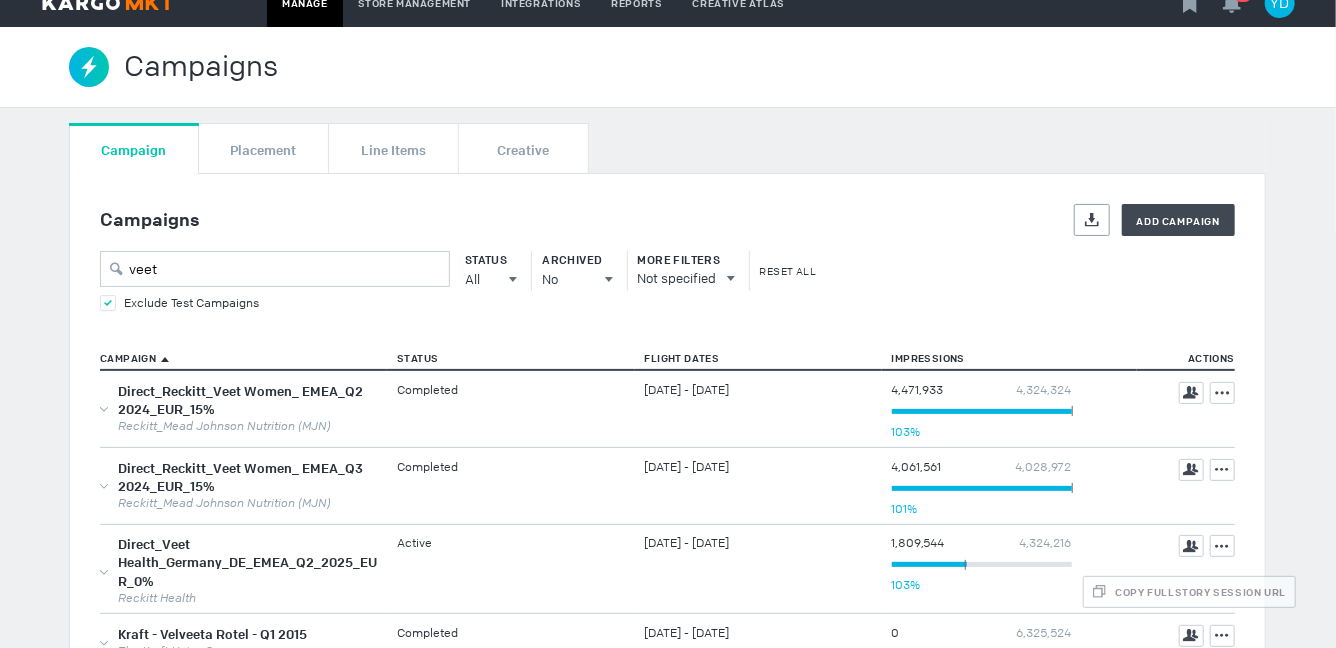 scroll, scrollTop: 42, scrollLeft: 0, axis: vertical 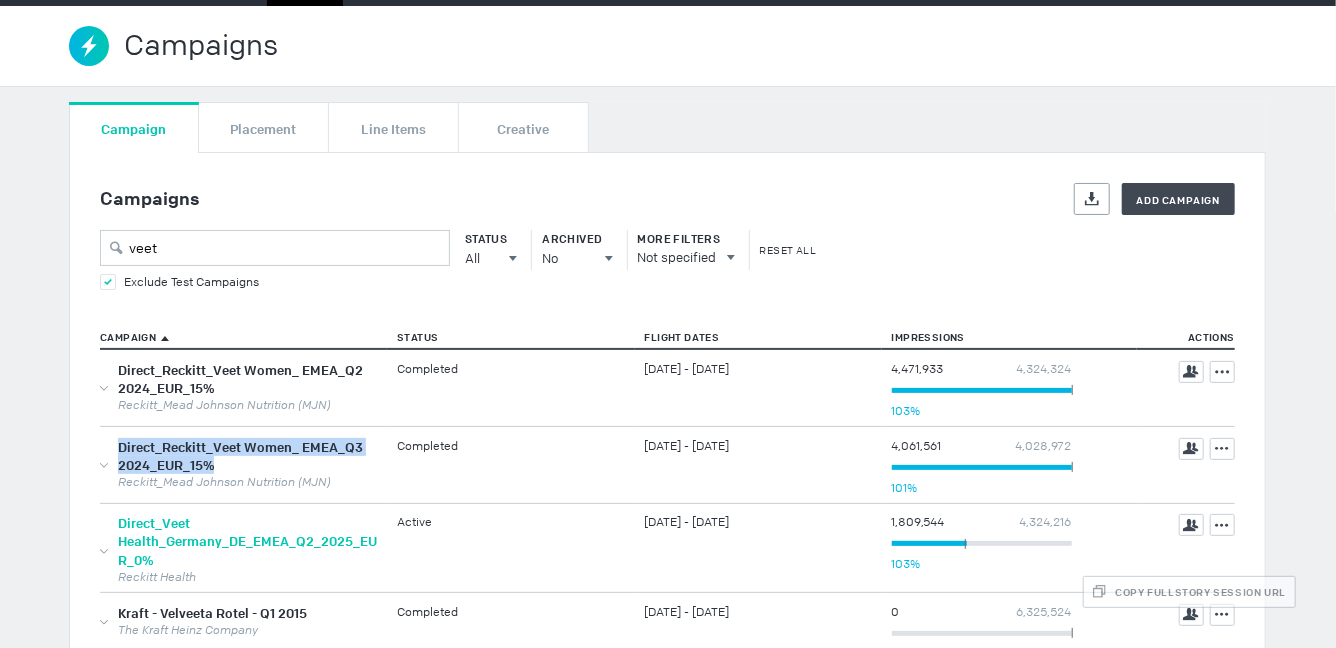click on "Direct_Veet Health_Germany_DE_EMEA_Q2_2025_EUR_0%" at bounding box center (247, 541) 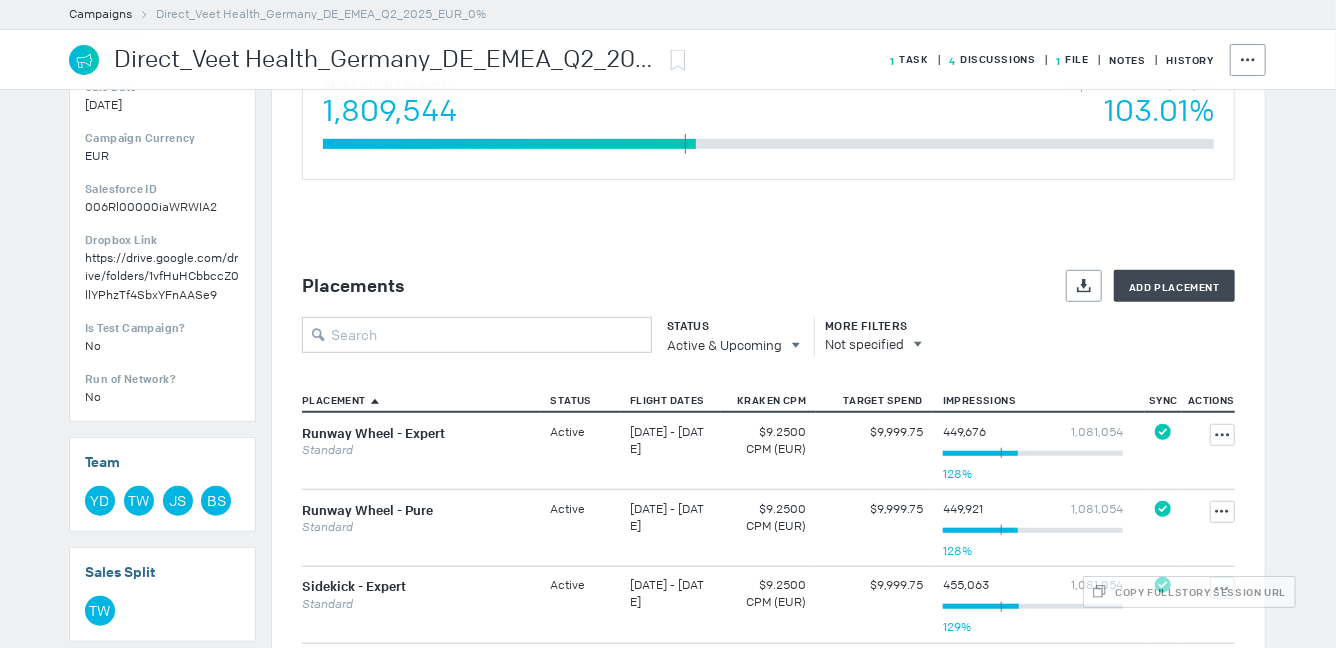 scroll, scrollTop: 492, scrollLeft: 0, axis: vertical 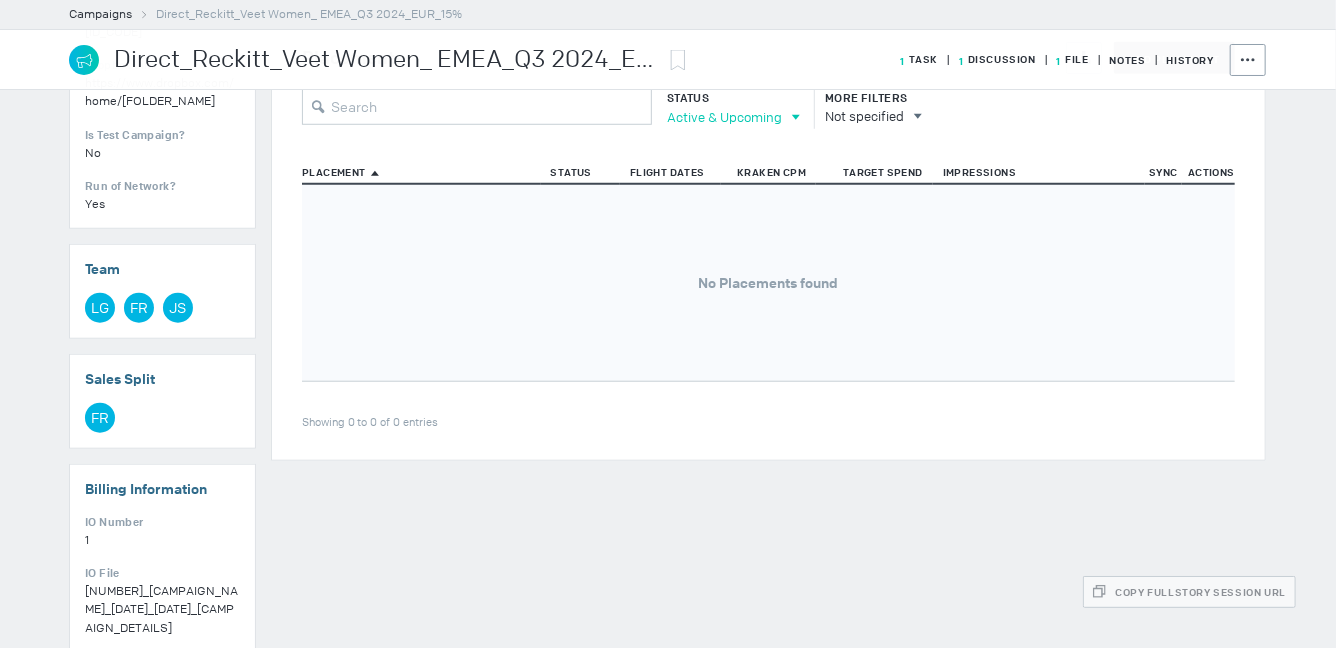 click on "Active & Upcoming" at bounding box center (724, 117) 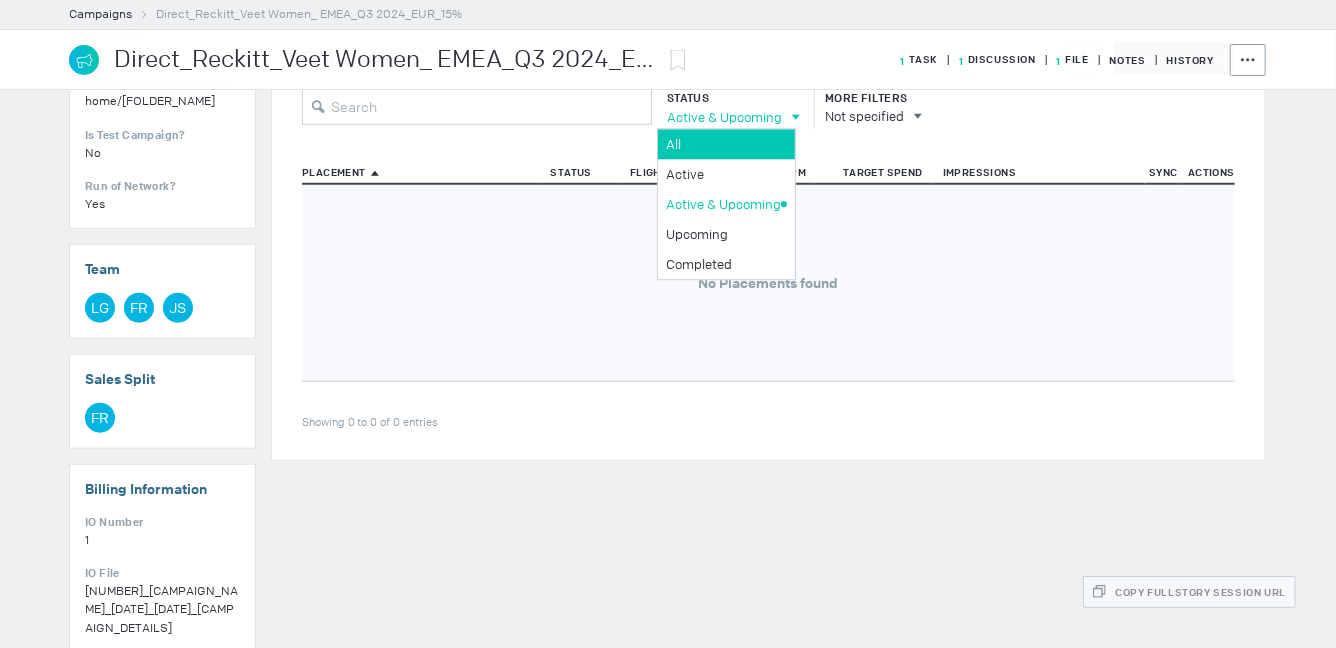 click on "All" at bounding box center (723, 144) 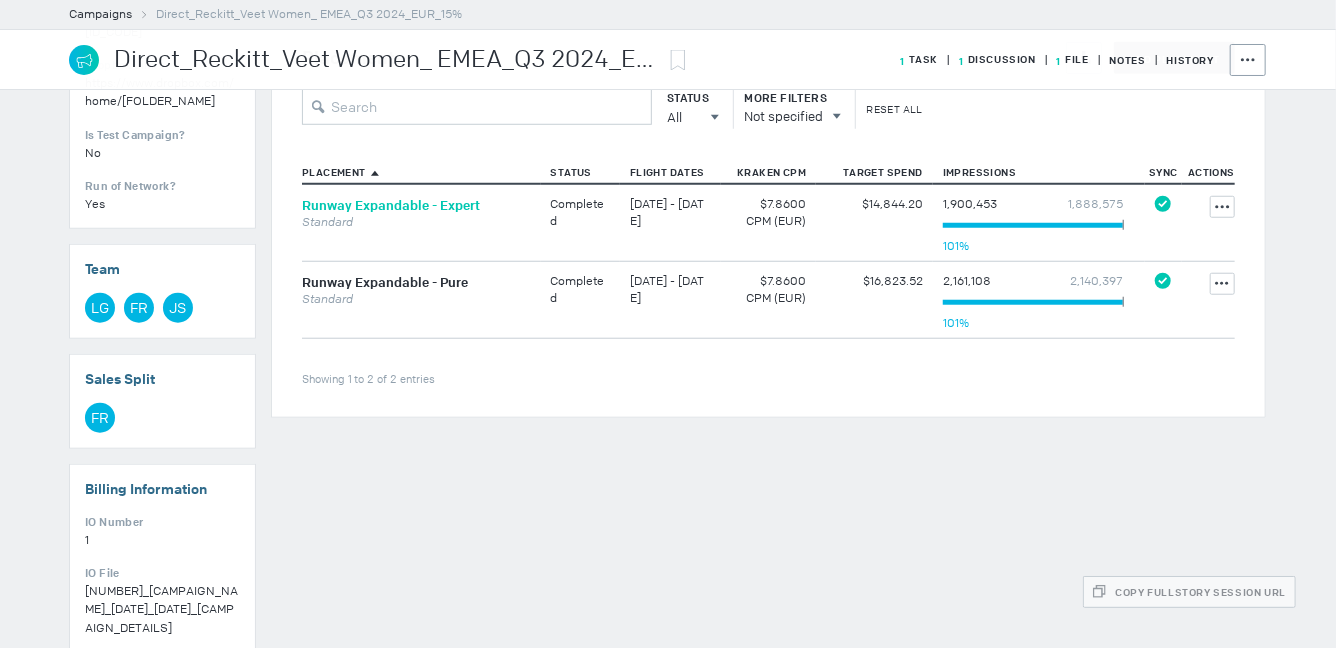 click on "Runway Expandable - Expert" at bounding box center (391, 205) 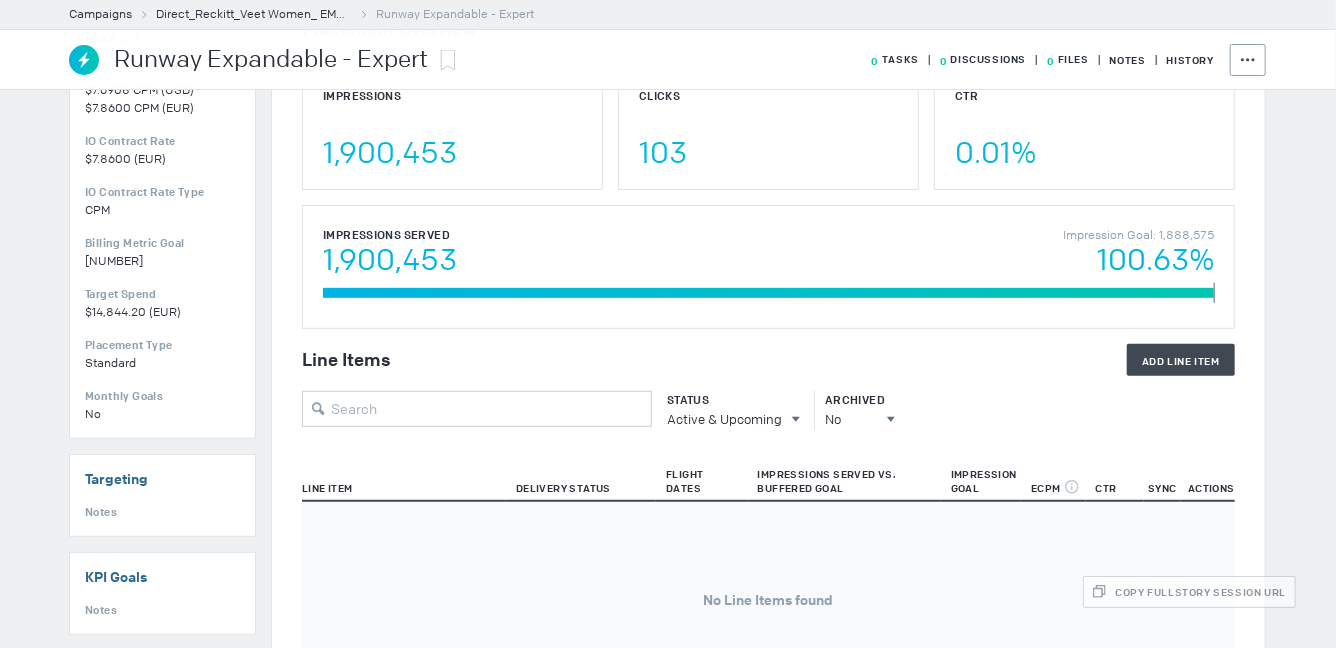 scroll, scrollTop: 0, scrollLeft: 0, axis: both 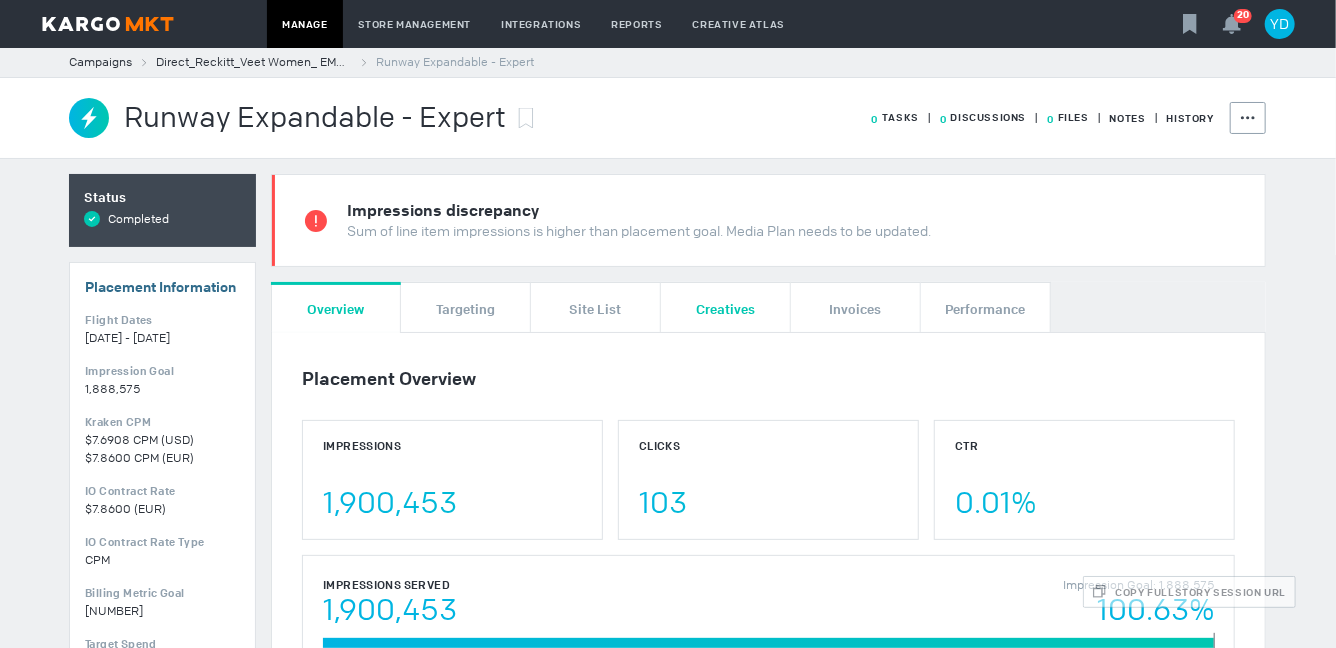 click on "Creatives" at bounding box center [725, 307] 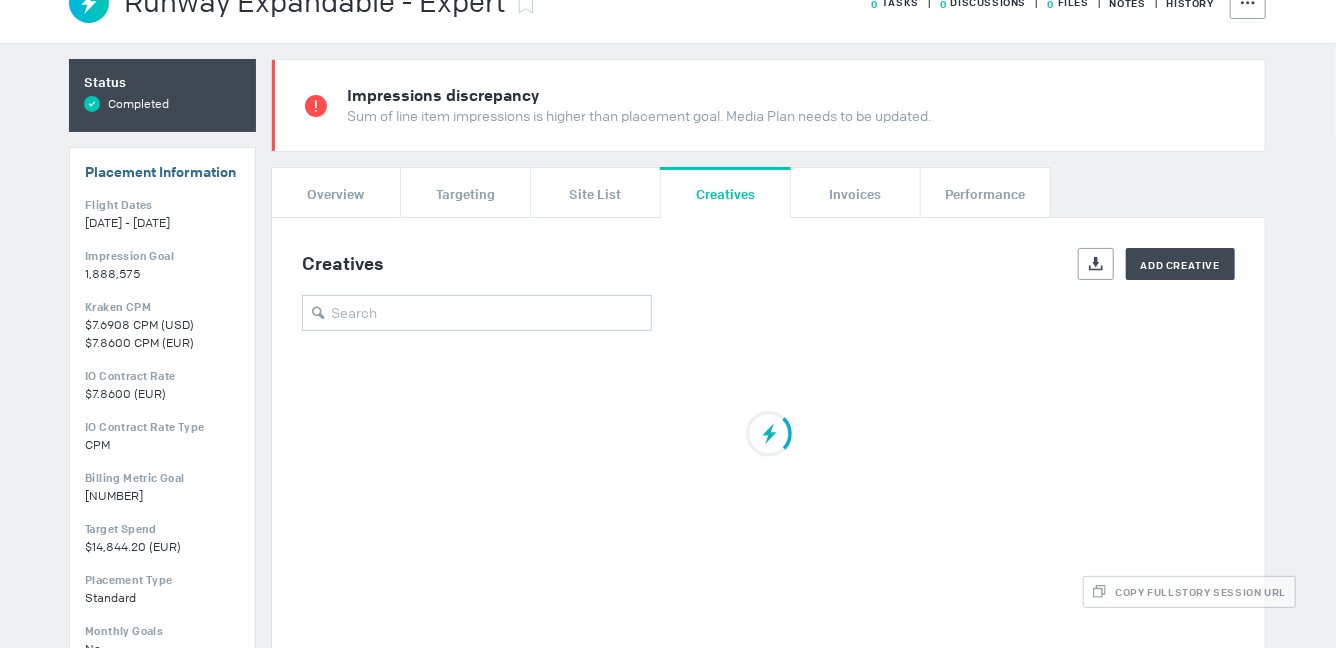 scroll, scrollTop: 160, scrollLeft: 0, axis: vertical 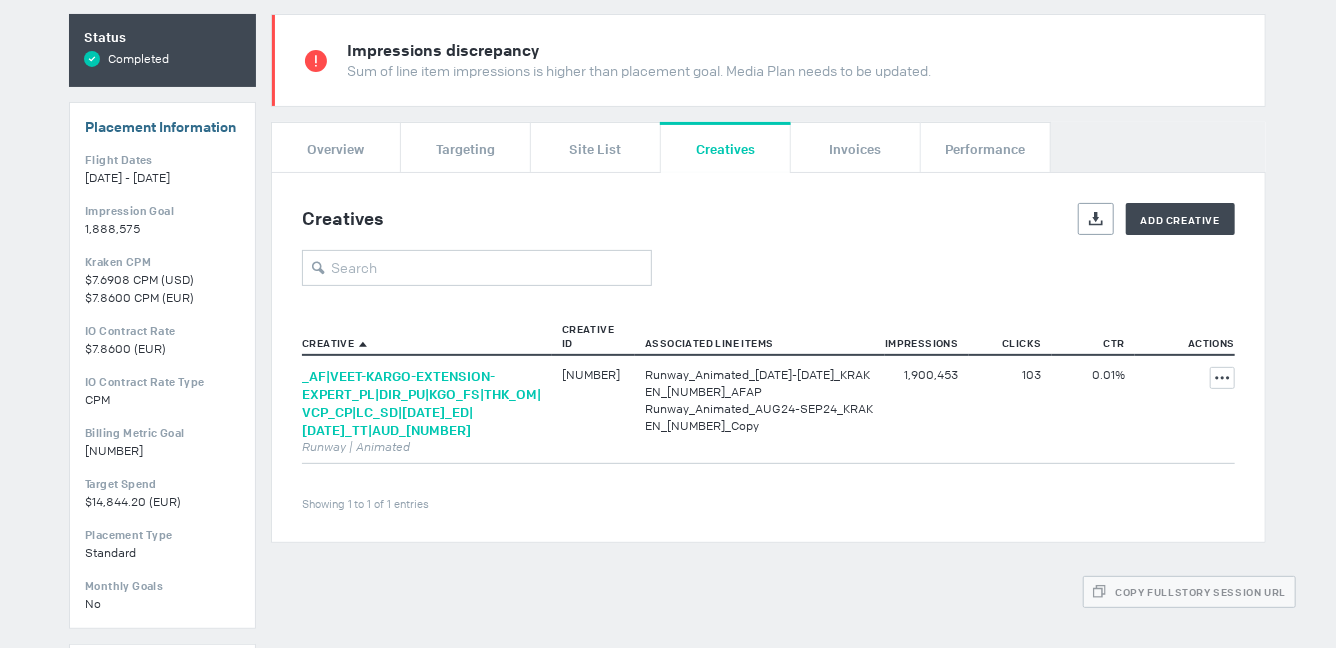 click on "_AF|VEET-KARGO-EXTENSION-EXPERT_PL|DIR_PU|KGO_FS|THK_OM|VCP_CP|LC_SD|[DATE]_ED|[DATE]_TT|AUD_[NUMBER]" at bounding box center (421, 403) 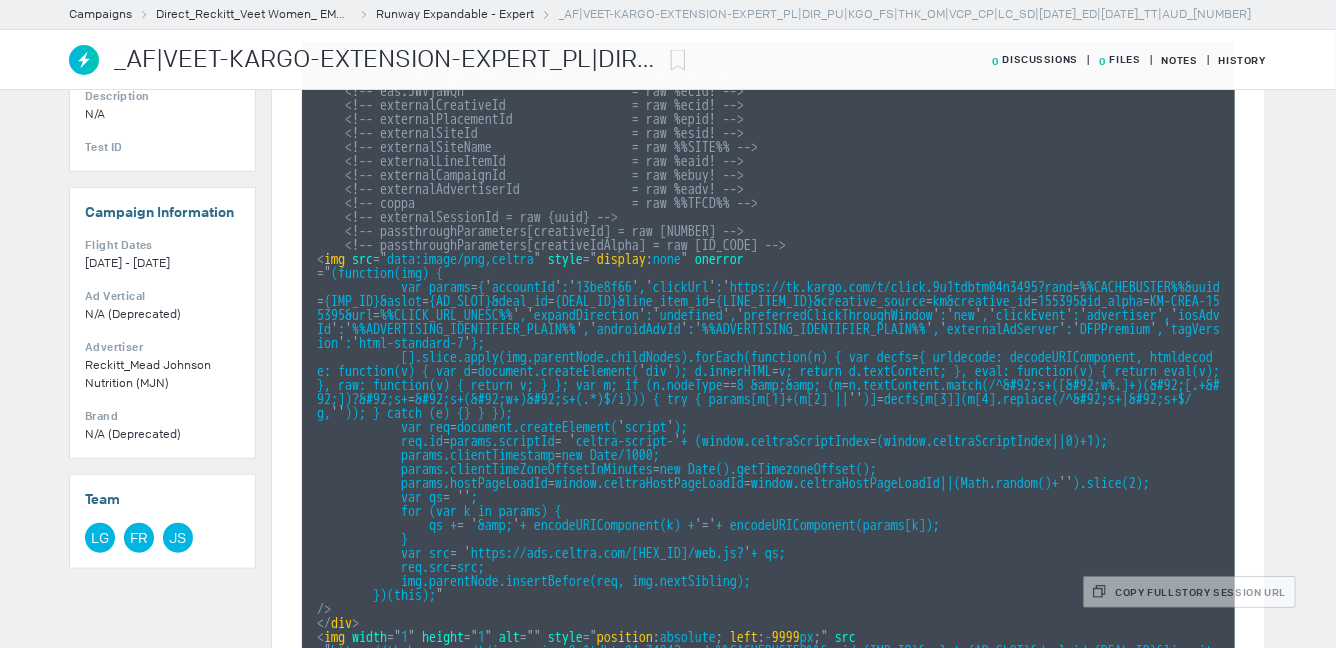 scroll, scrollTop: 0, scrollLeft: 0, axis: both 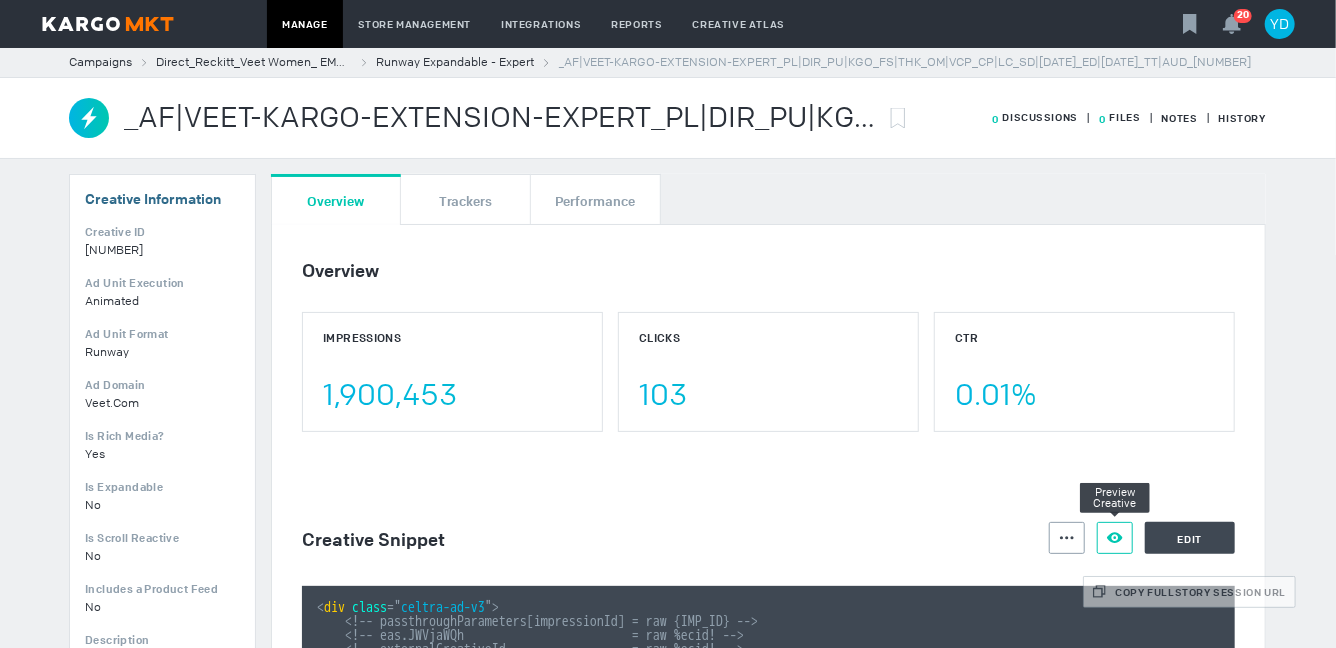 click on "Preview Creative" at bounding box center [1115, 538] 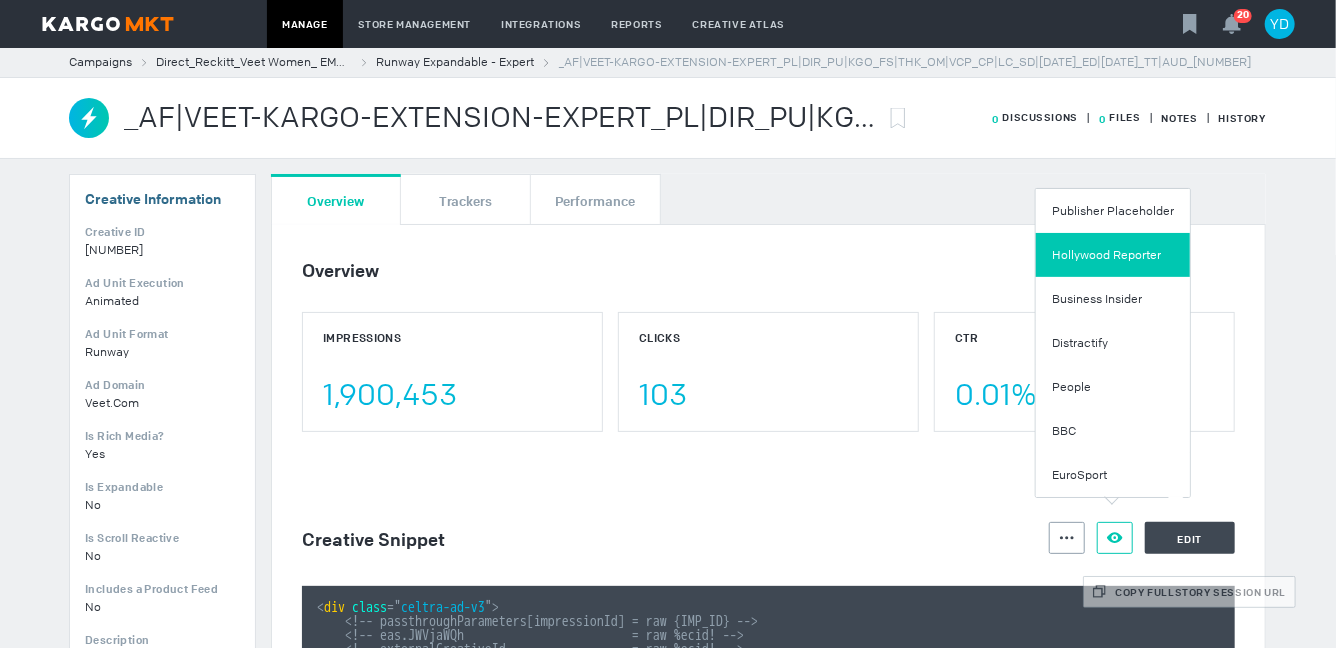 click on "Hollywood Reporter" at bounding box center [1113, 255] 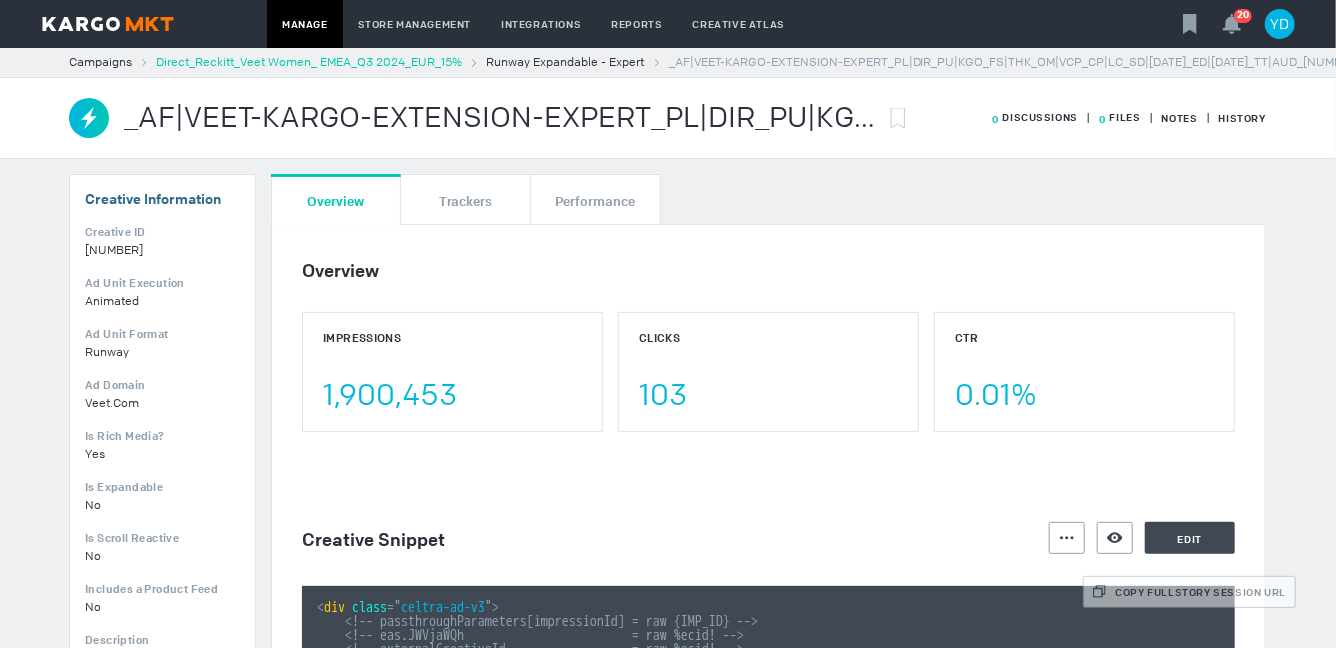 click on "Direct_Reckitt_Veet Women_ EMEA_Q3 2024_EUR_15%" at bounding box center (309, 62) 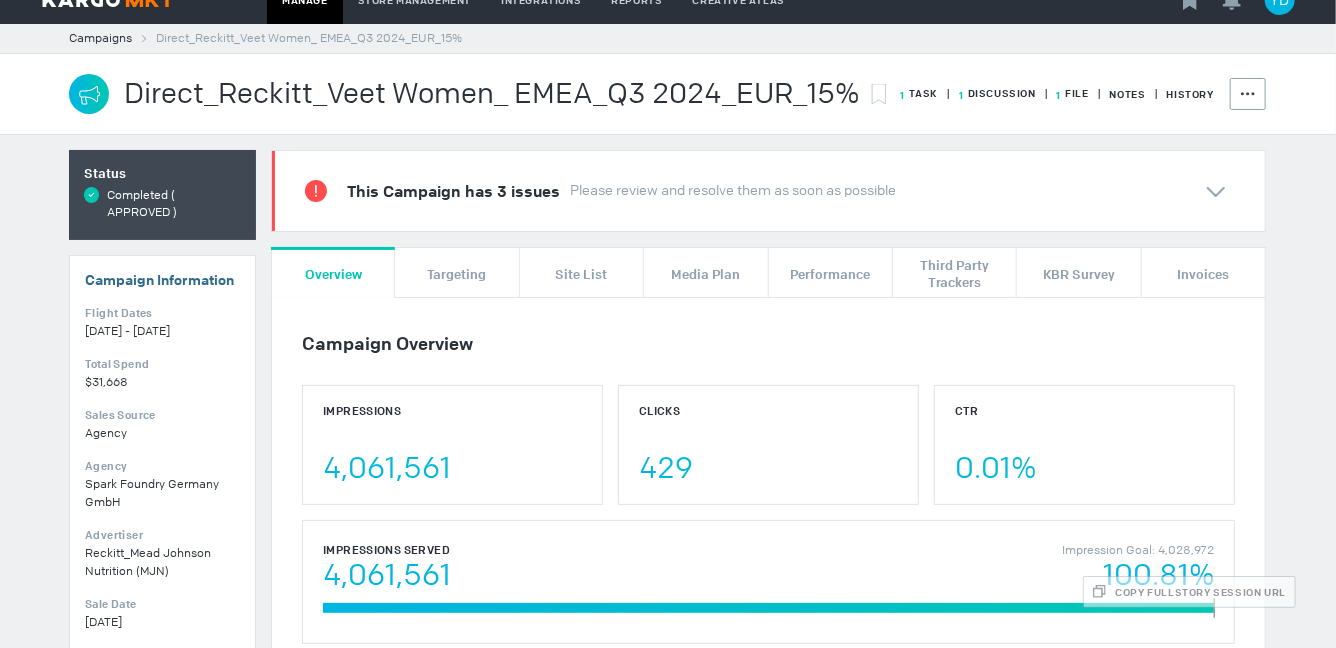 scroll, scrollTop: 0, scrollLeft: 0, axis: both 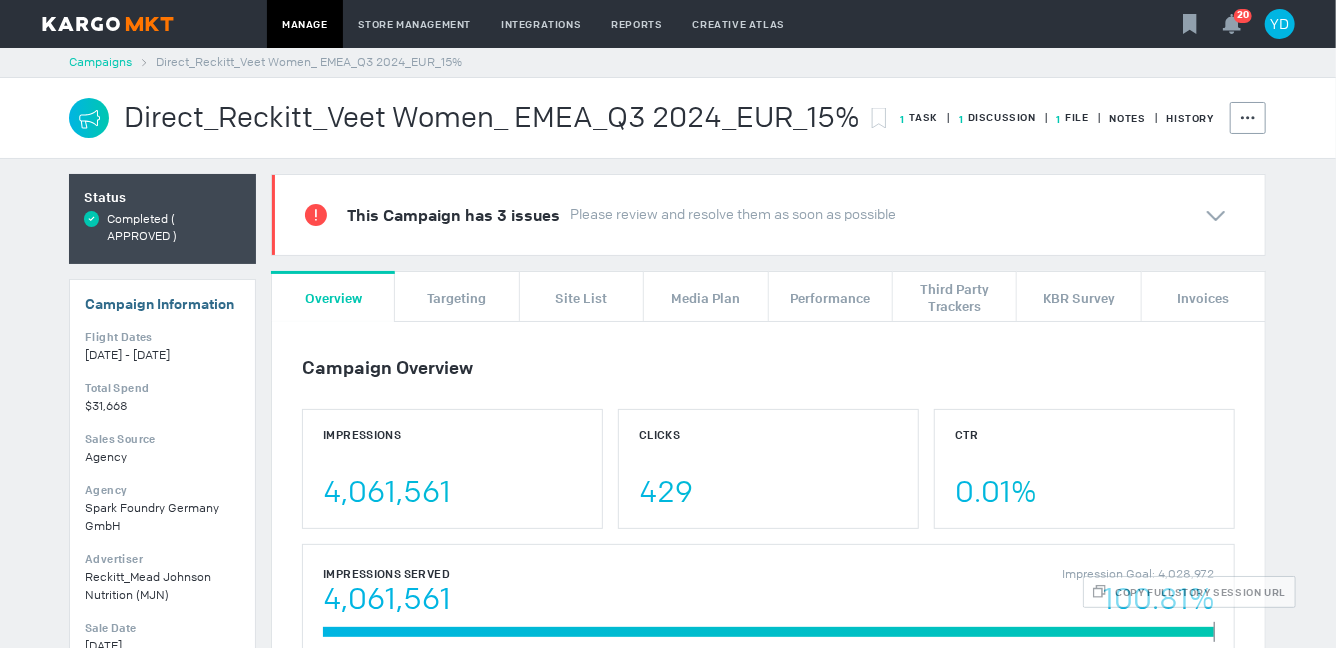 click on "Campaigns" at bounding box center [100, 62] 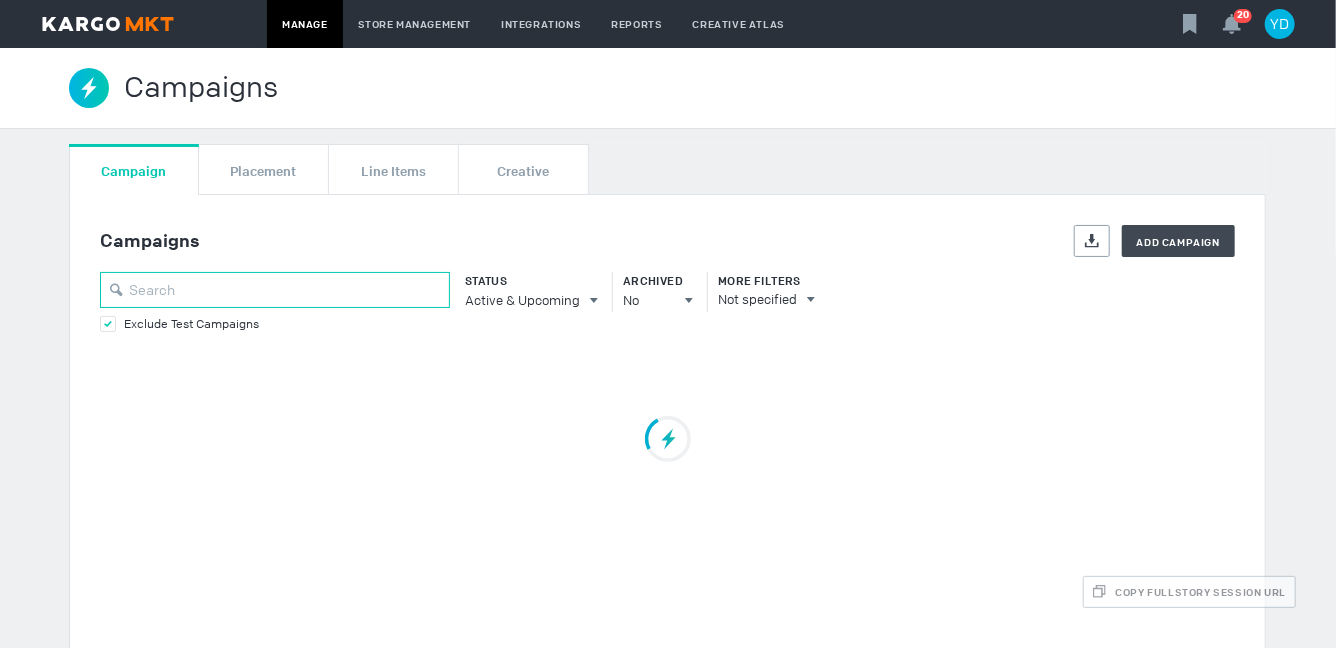 click at bounding box center [275, 290] 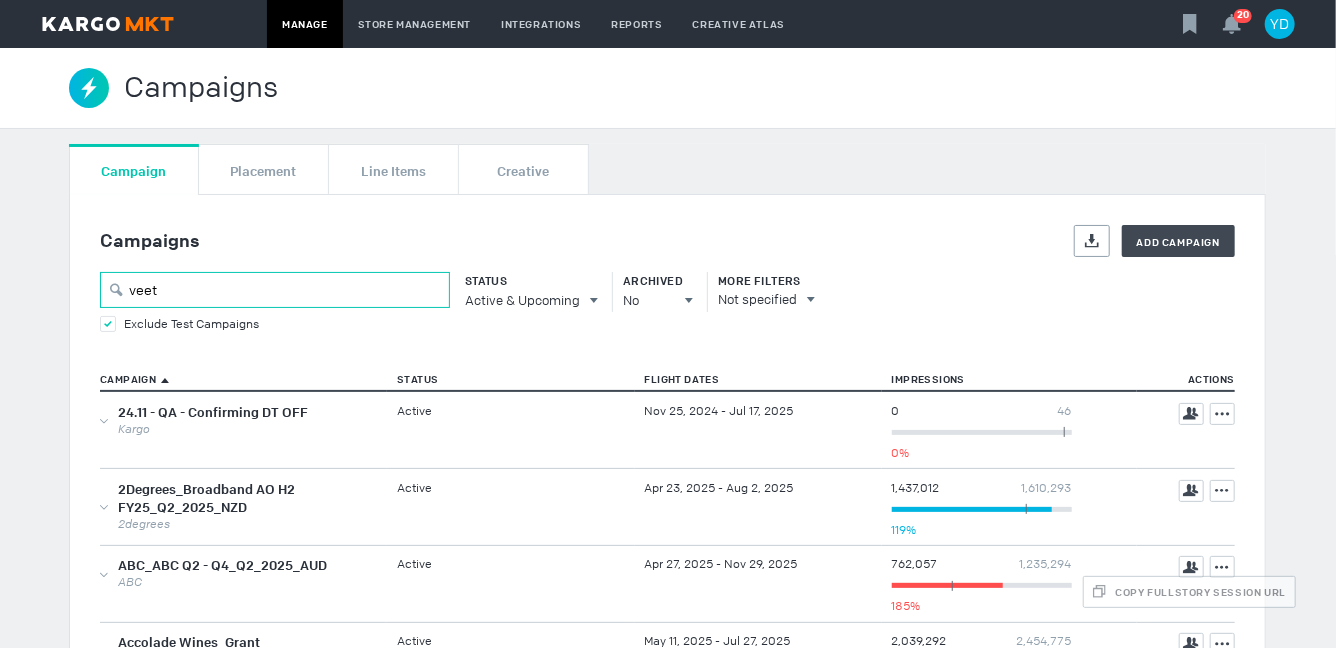 type on "veet" 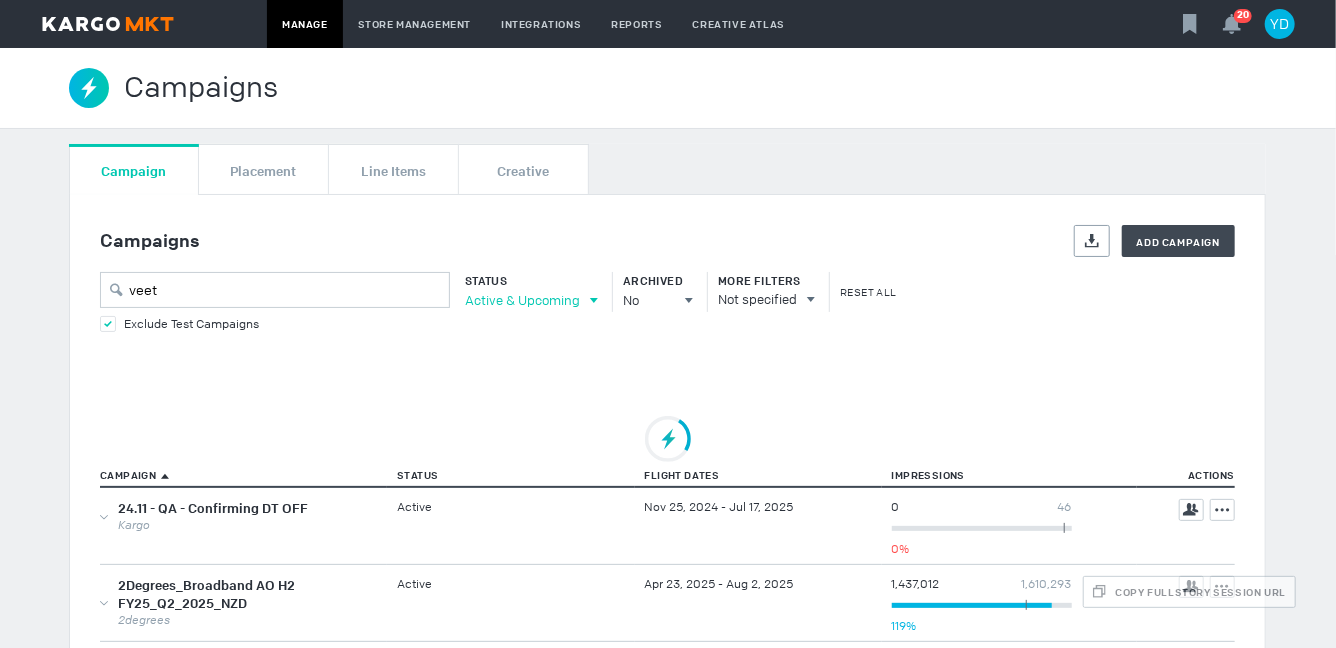 click on "Active & Upcoming" at bounding box center (522, 300) 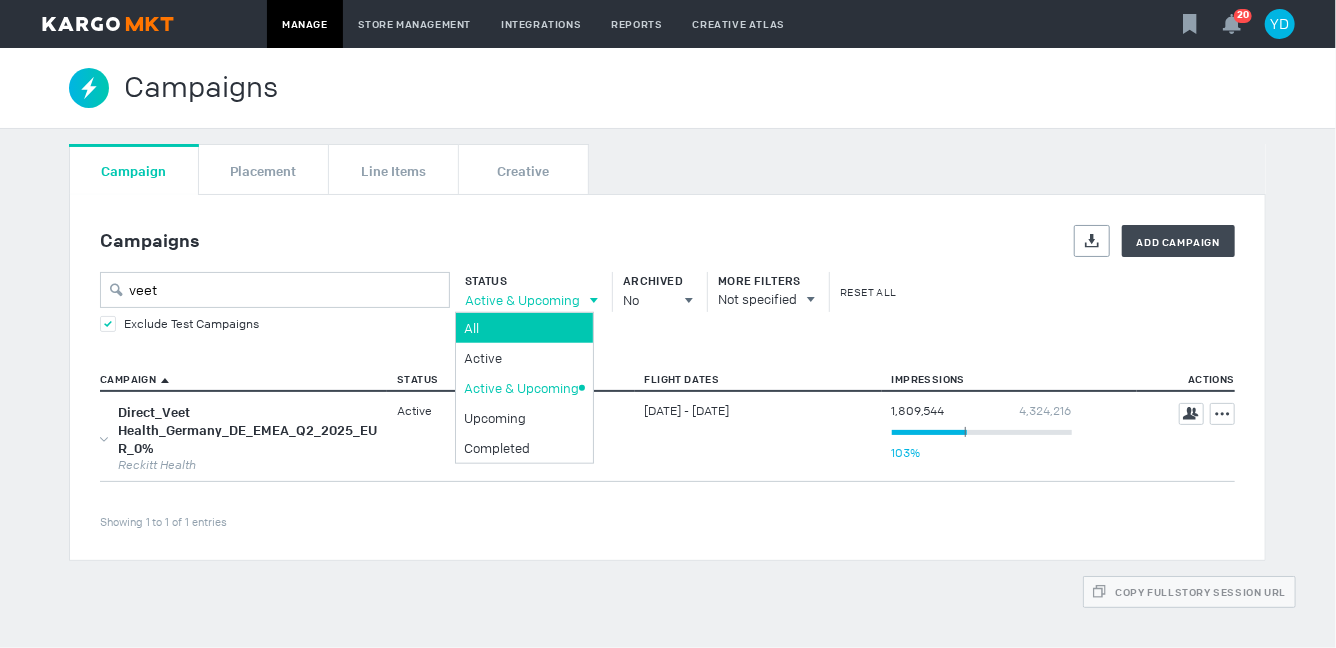click on "All" at bounding box center (521, 327) 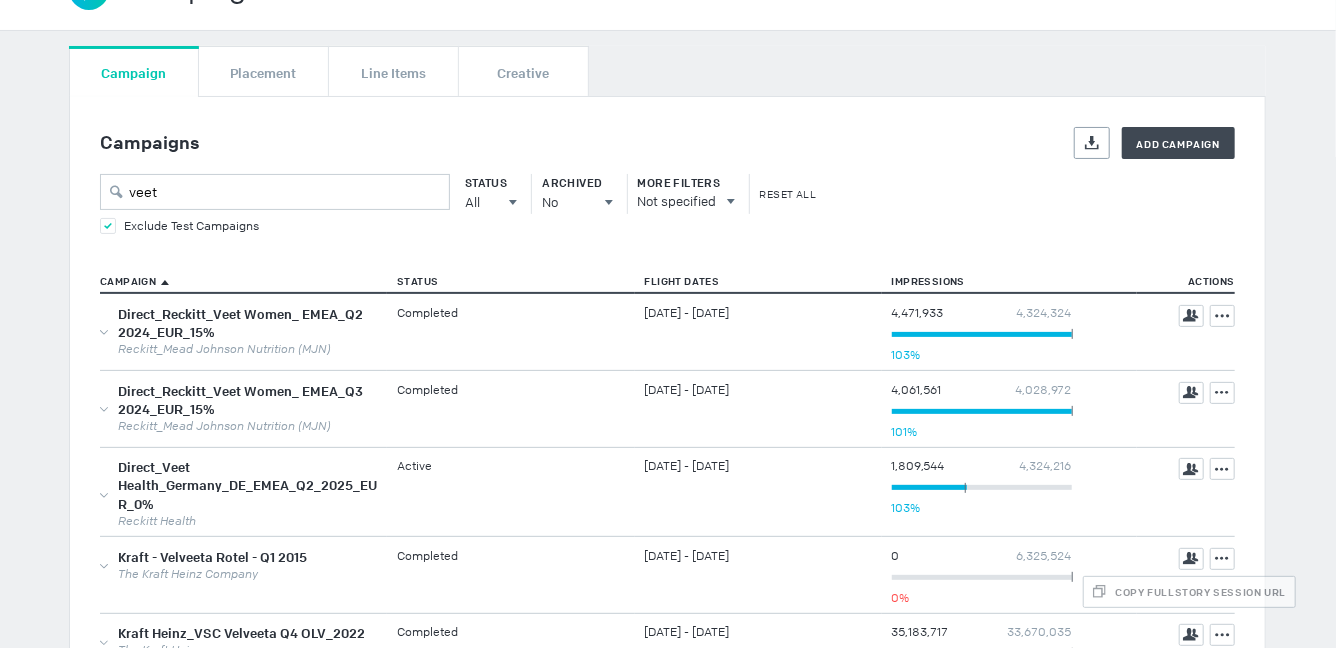 scroll, scrollTop: 113, scrollLeft: 0, axis: vertical 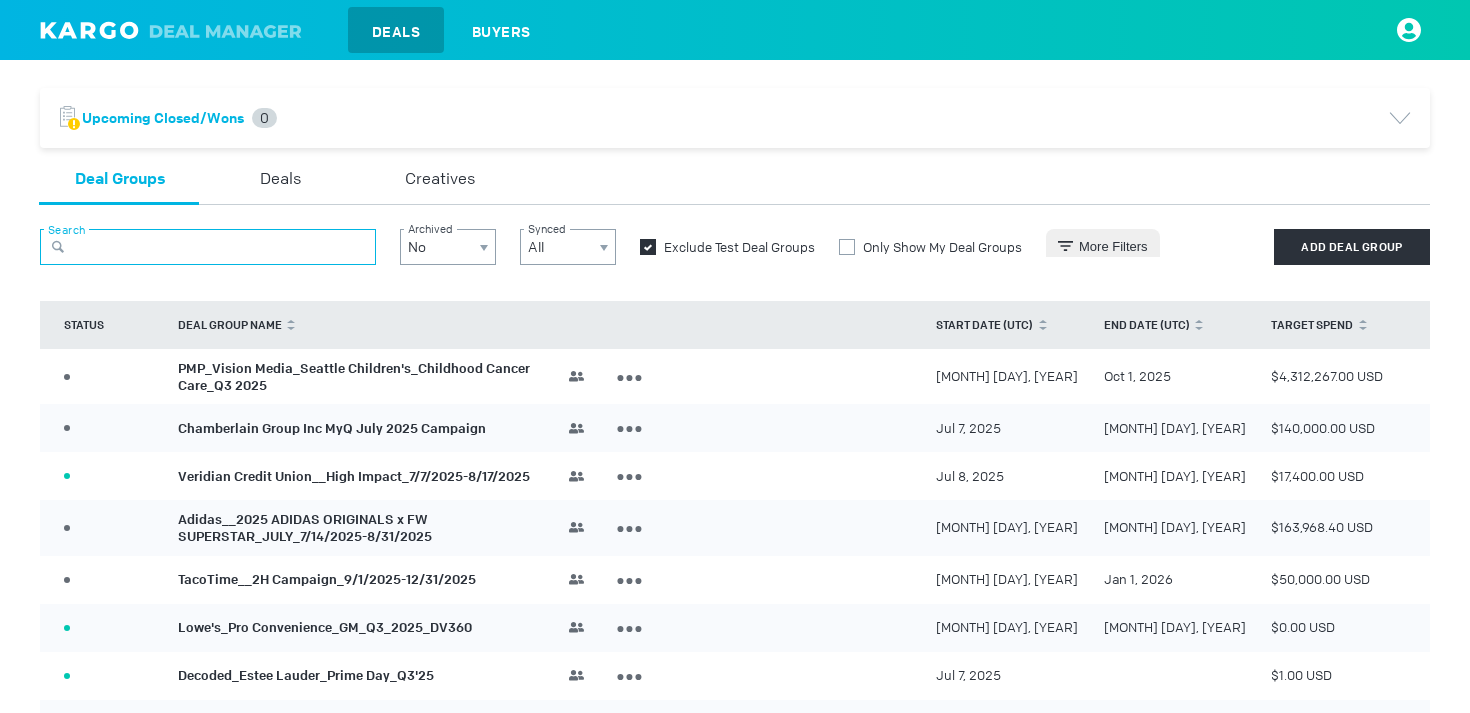 click at bounding box center [208, 247] 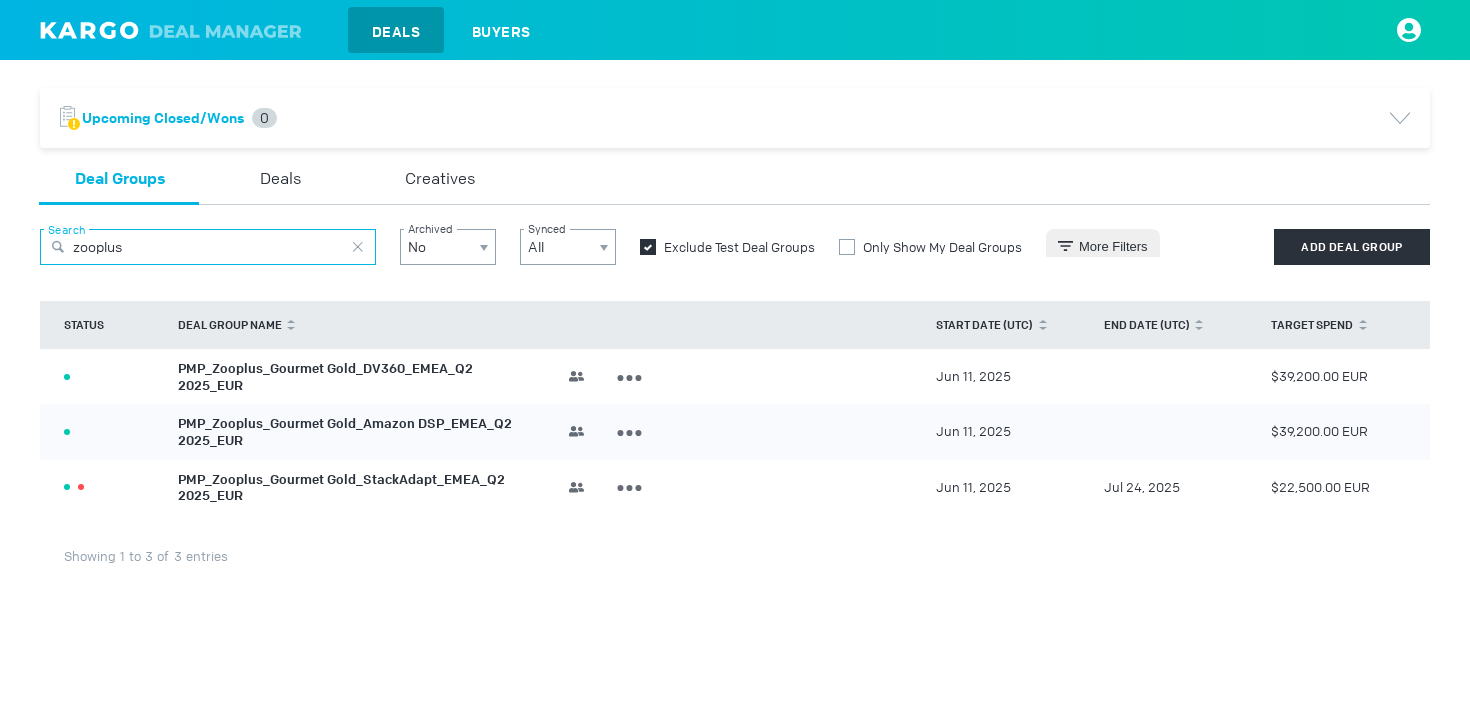 type on "zooplus" 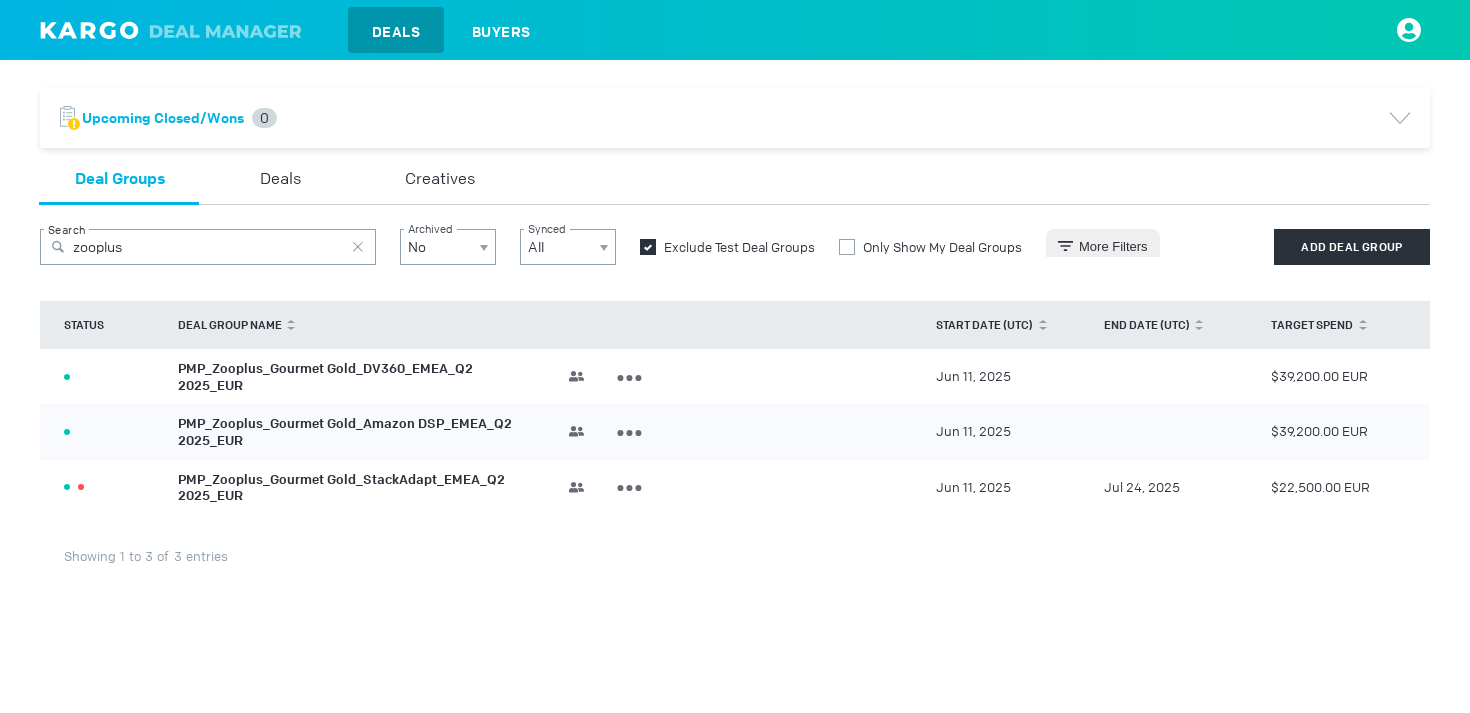 click on "PMP_Zooplus_Gourmet Gold_DV360_EMEA_Q2 2025_EUR" at bounding box center (325, 377) 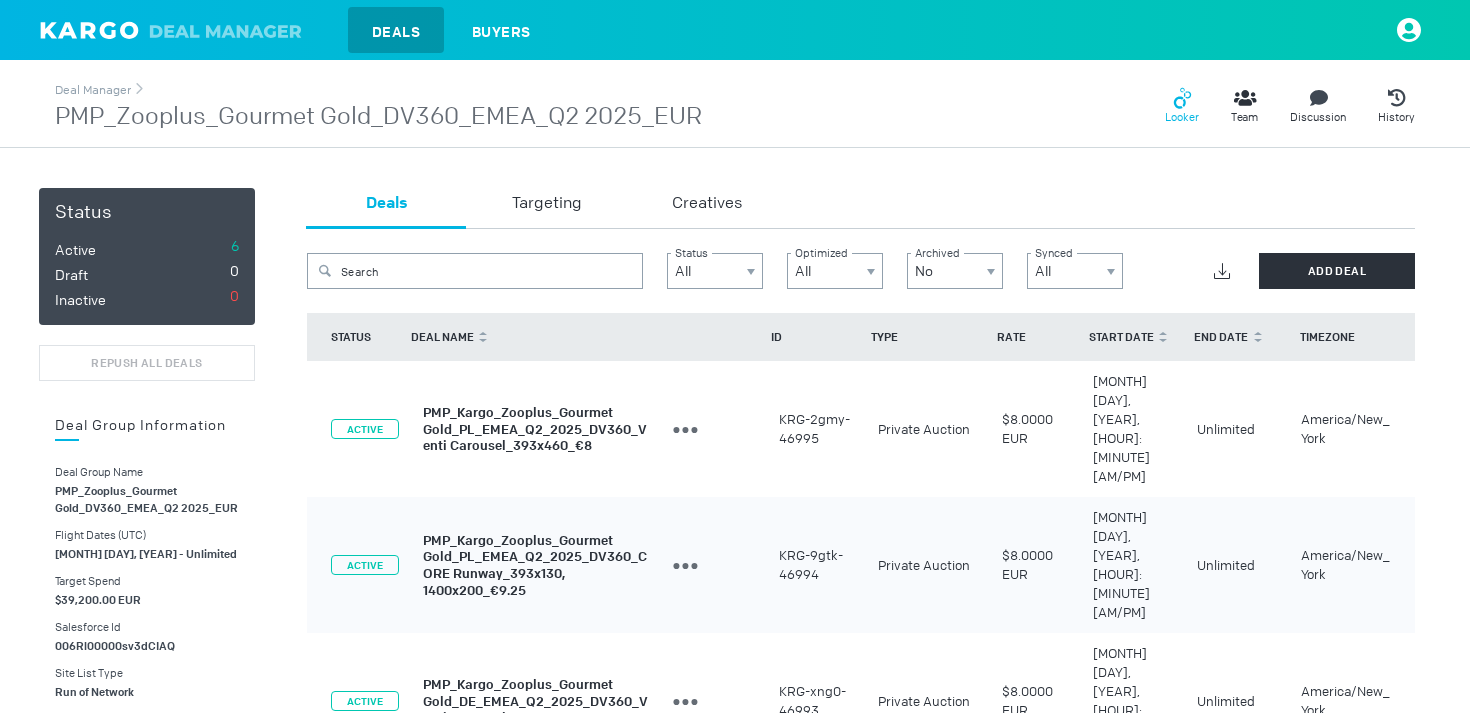 click at bounding box center [1182, 98] 